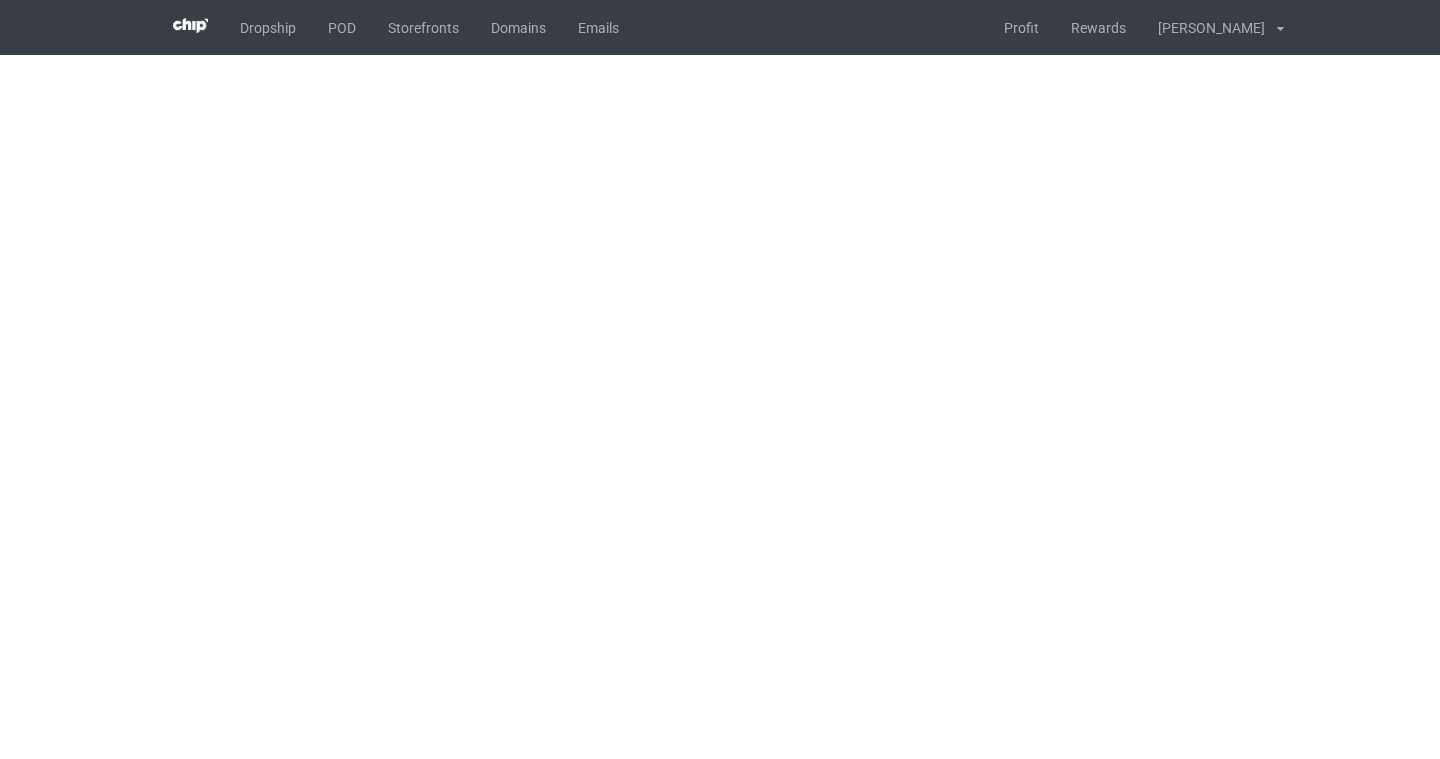 scroll, scrollTop: 0, scrollLeft: 0, axis: both 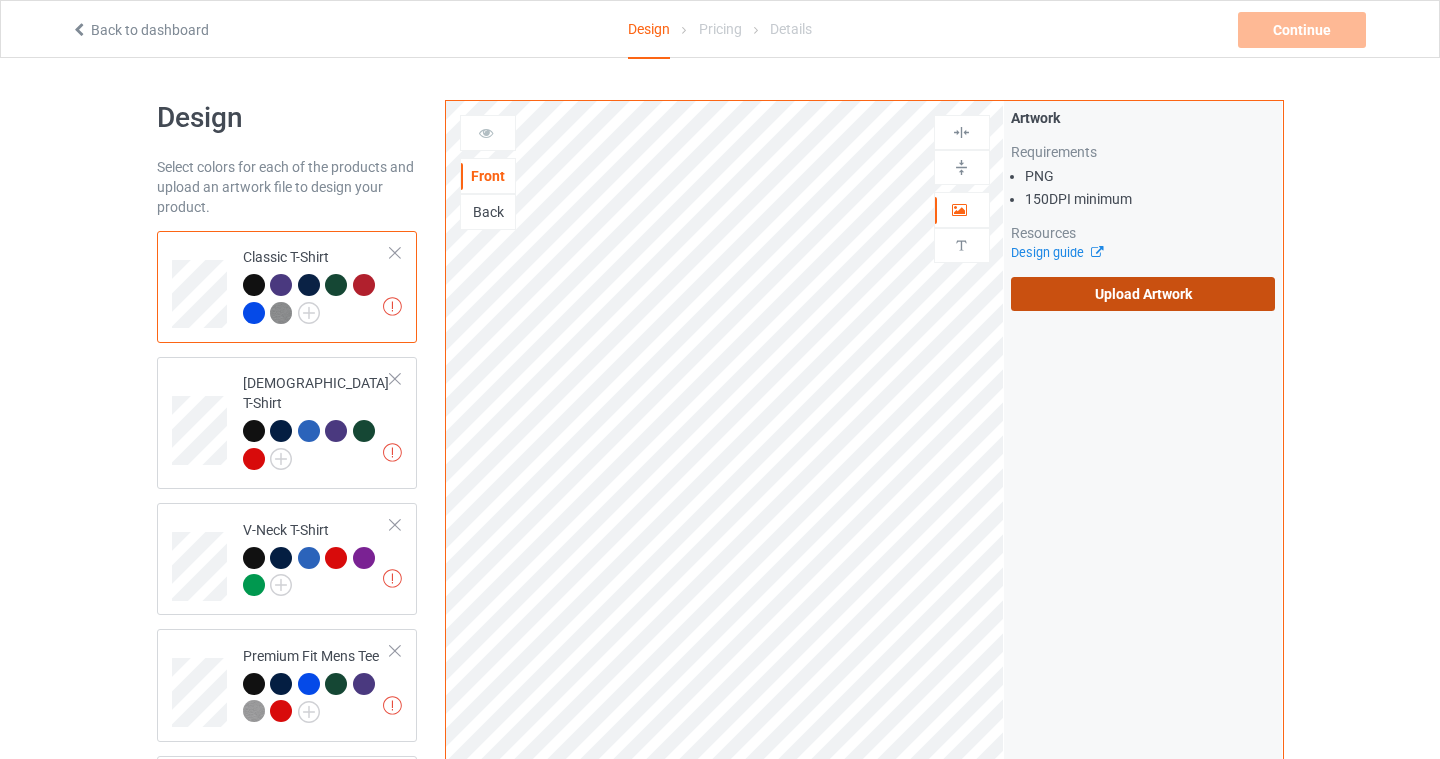 click on "Upload Artwork" at bounding box center (1143, 294) 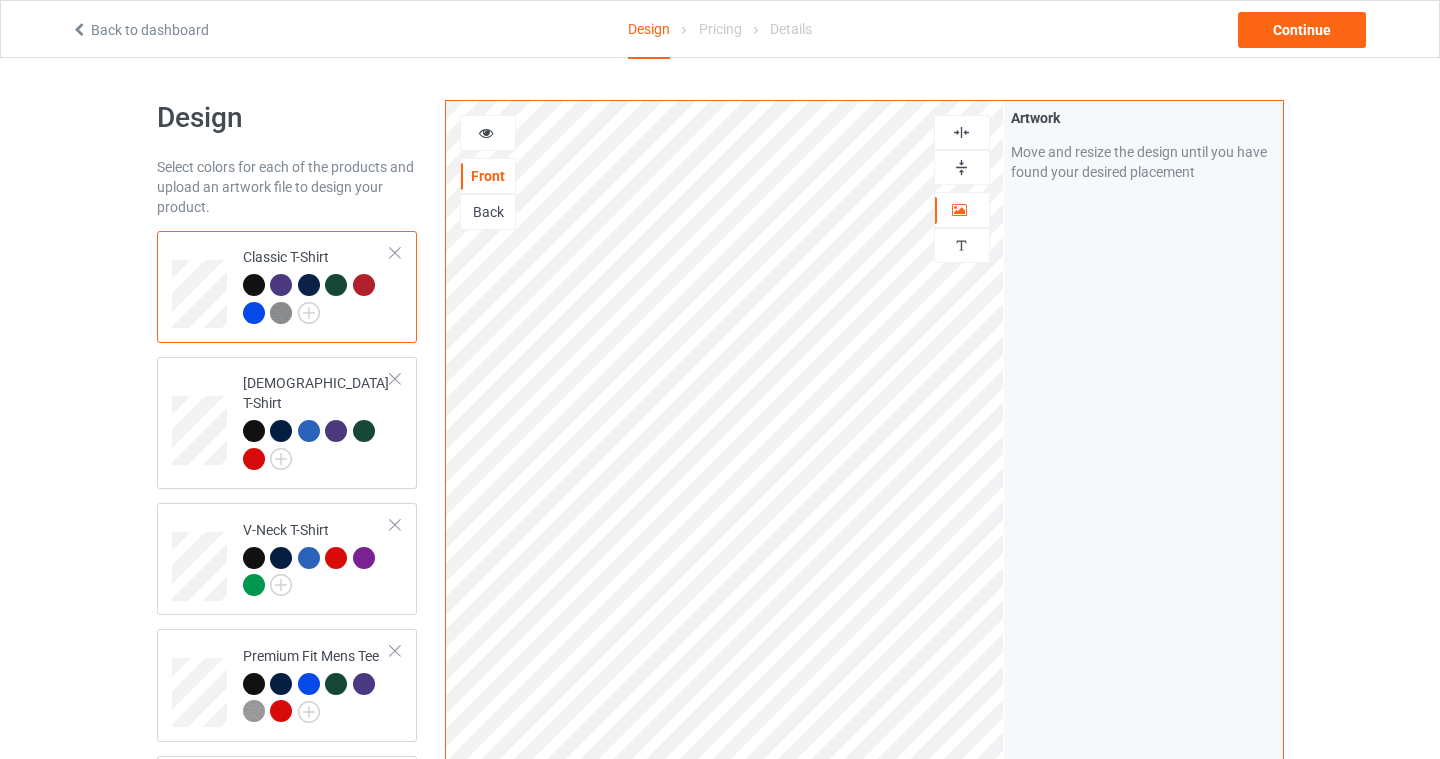 click at bounding box center [962, 132] 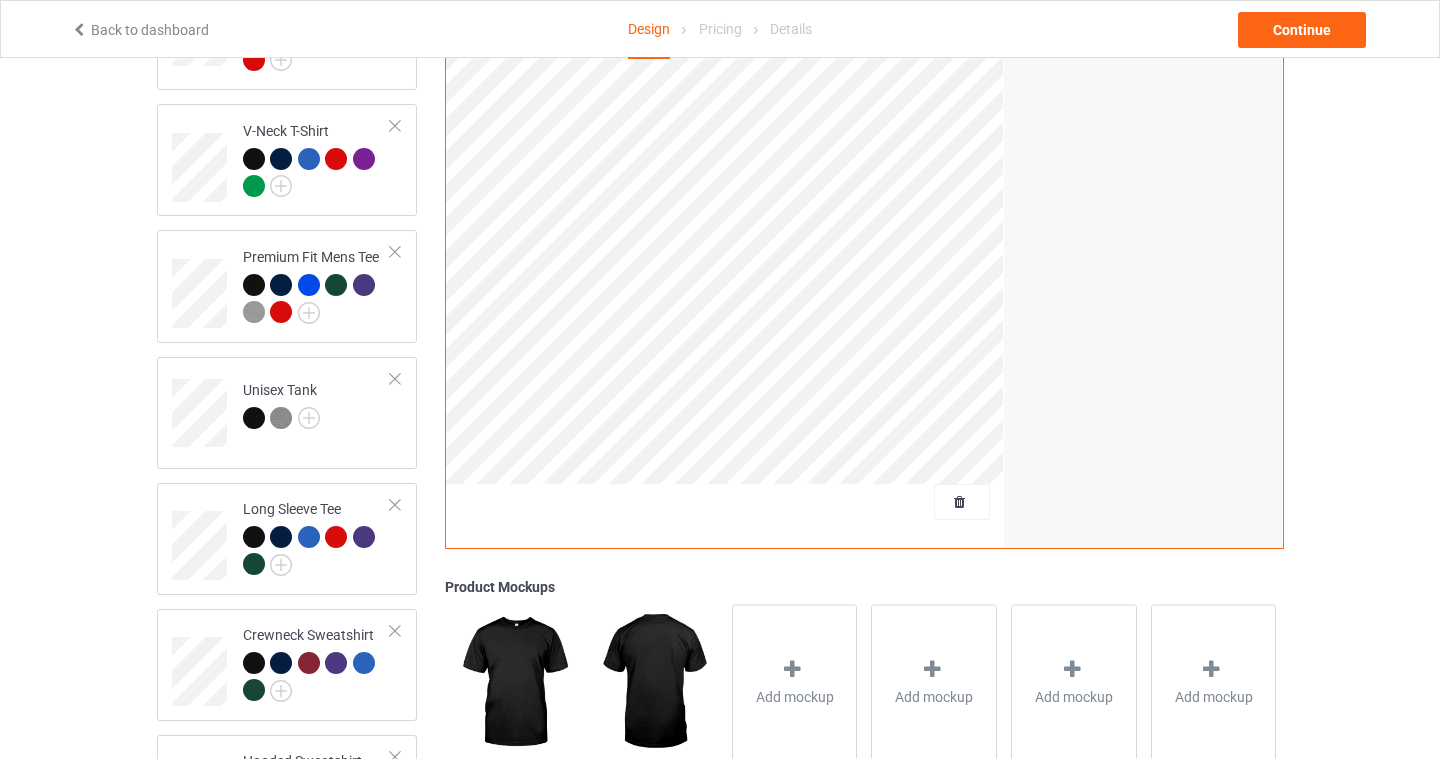 scroll, scrollTop: 0, scrollLeft: 0, axis: both 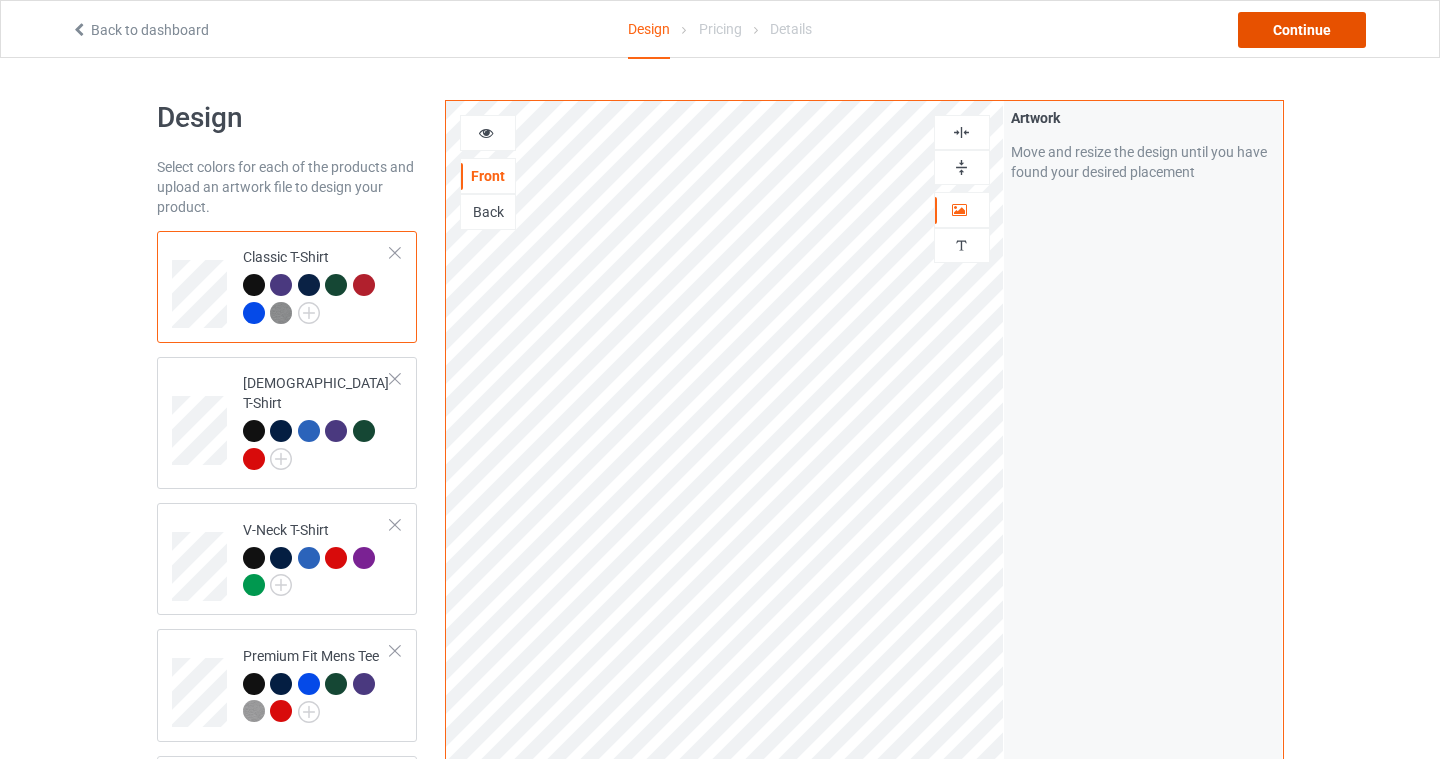 click on "Continue" at bounding box center (1302, 30) 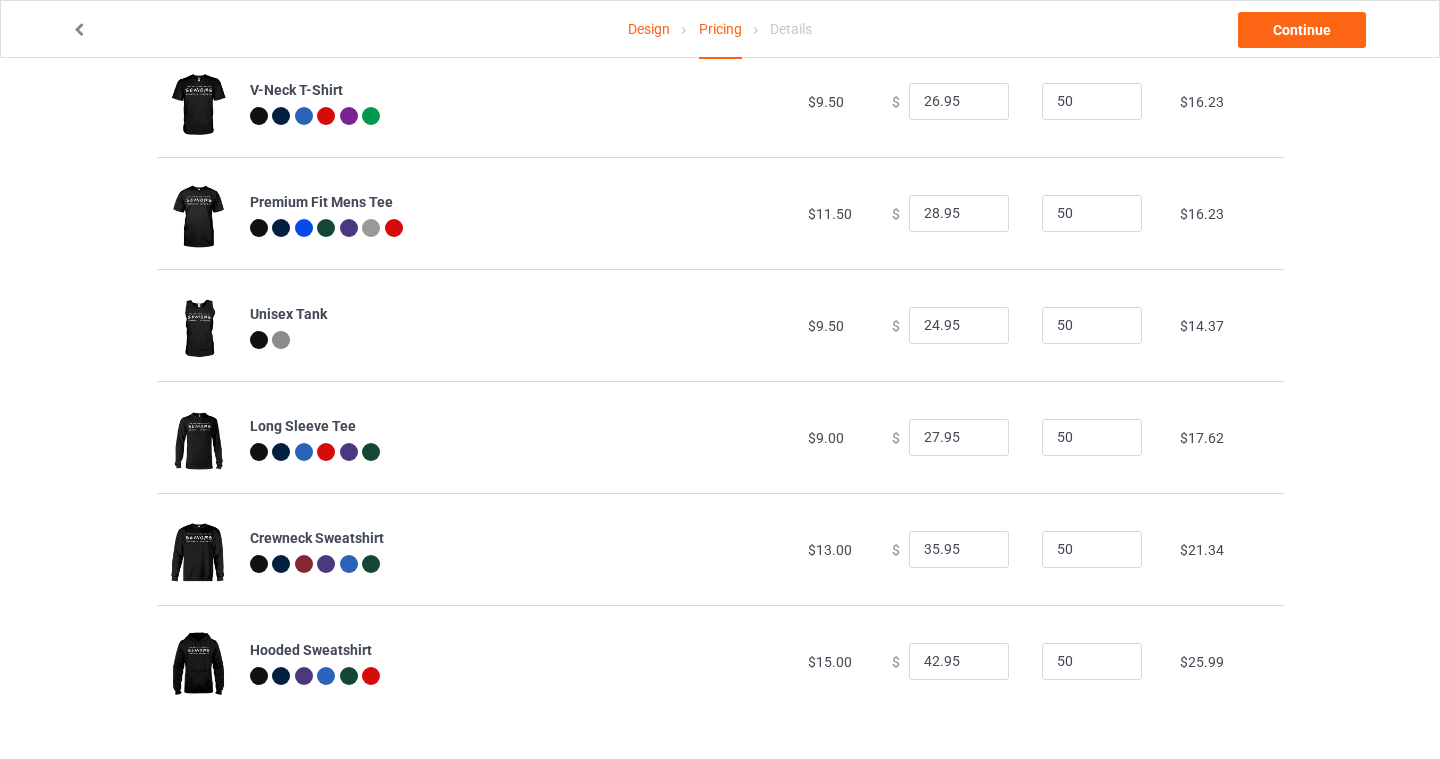 scroll, scrollTop: 0, scrollLeft: 0, axis: both 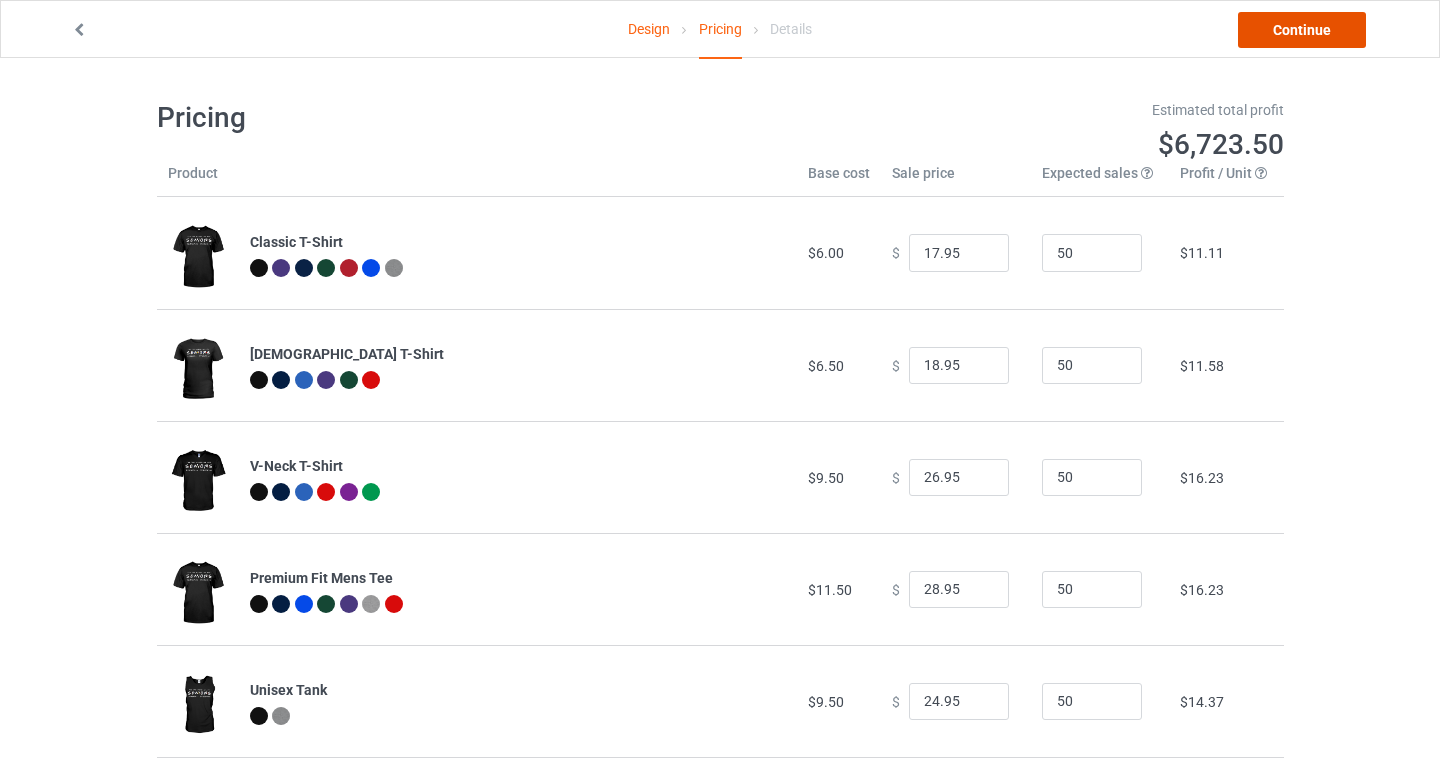 click on "Continue" at bounding box center (1302, 30) 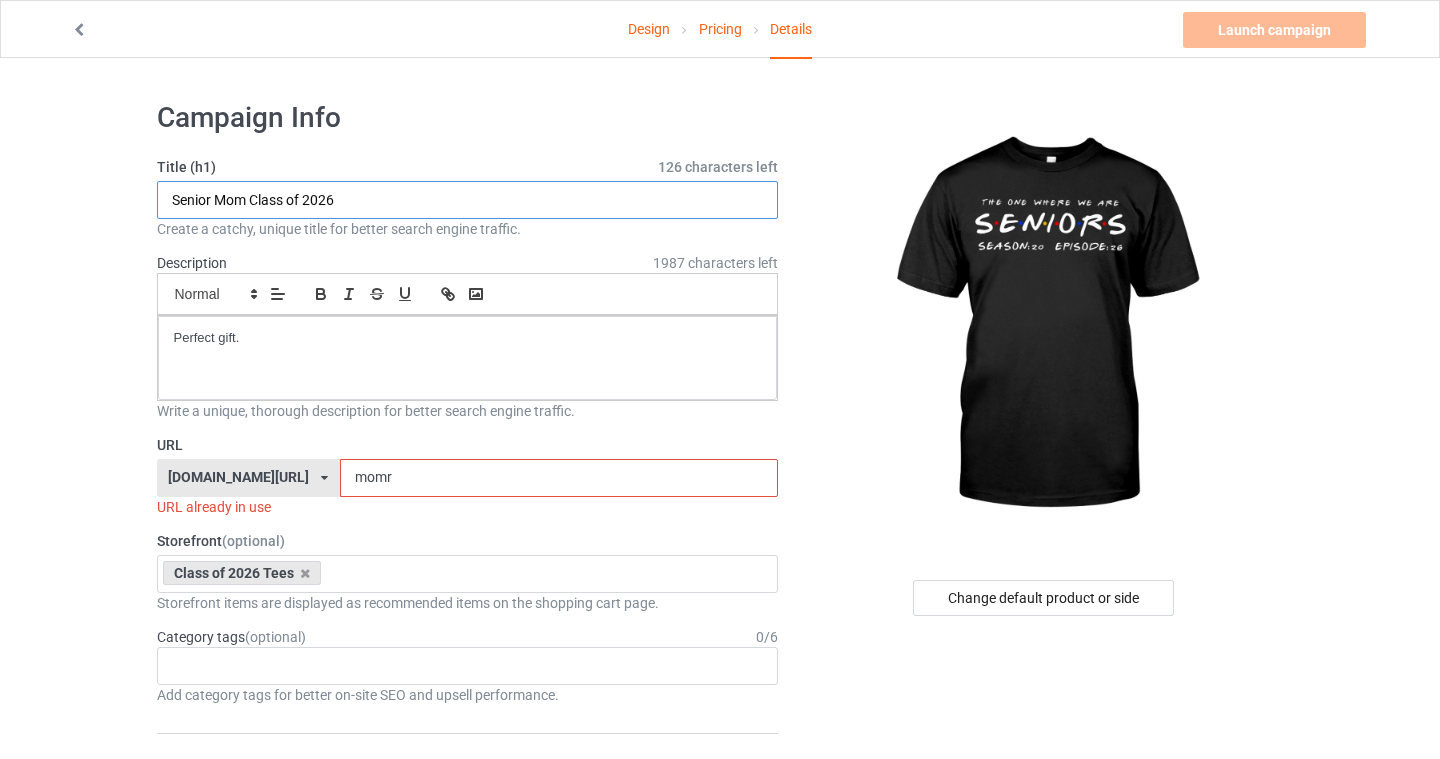 drag, startPoint x: 244, startPoint y: 200, endPoint x: 98, endPoint y: 183, distance: 146.98639 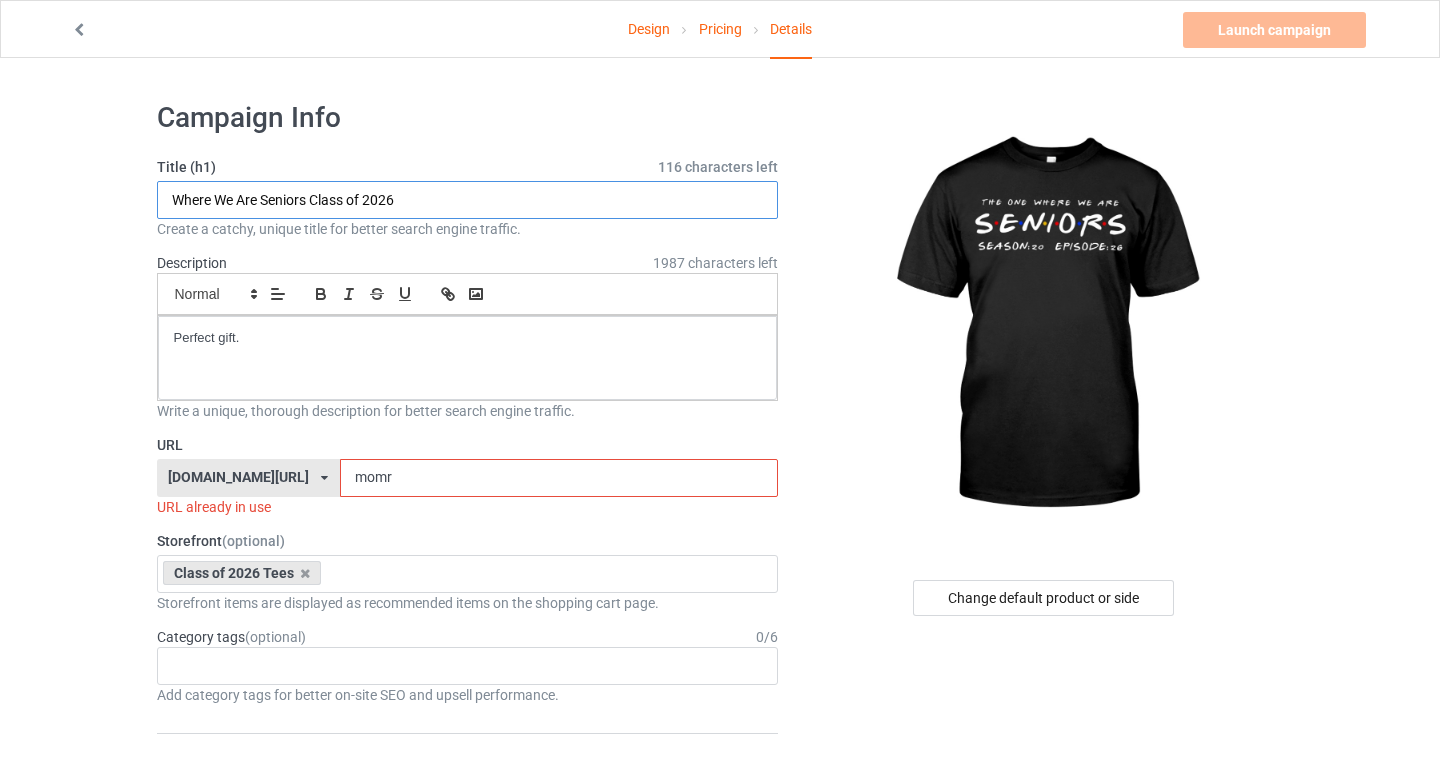type on "Where We Are Seniors Class of 2026" 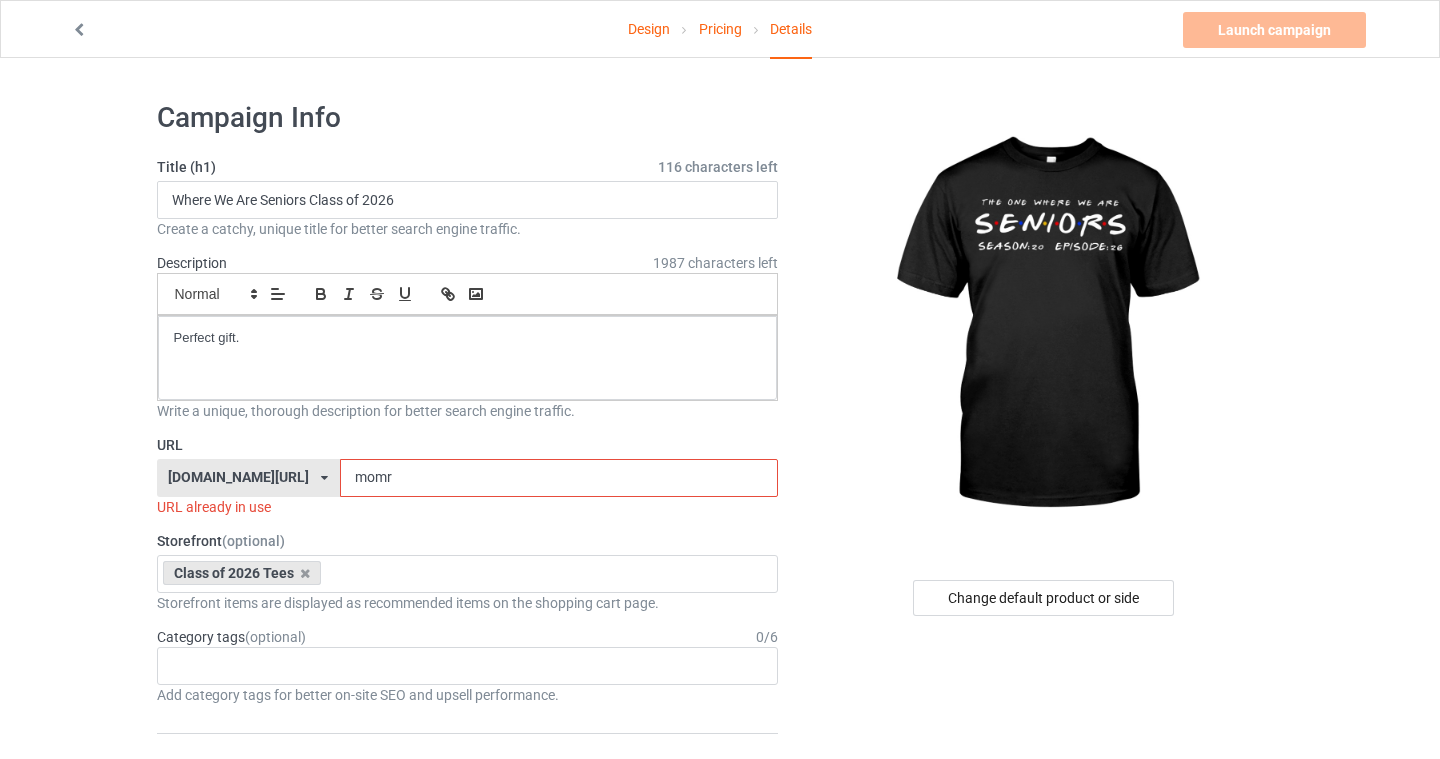 click on "momr" at bounding box center [559, 478] 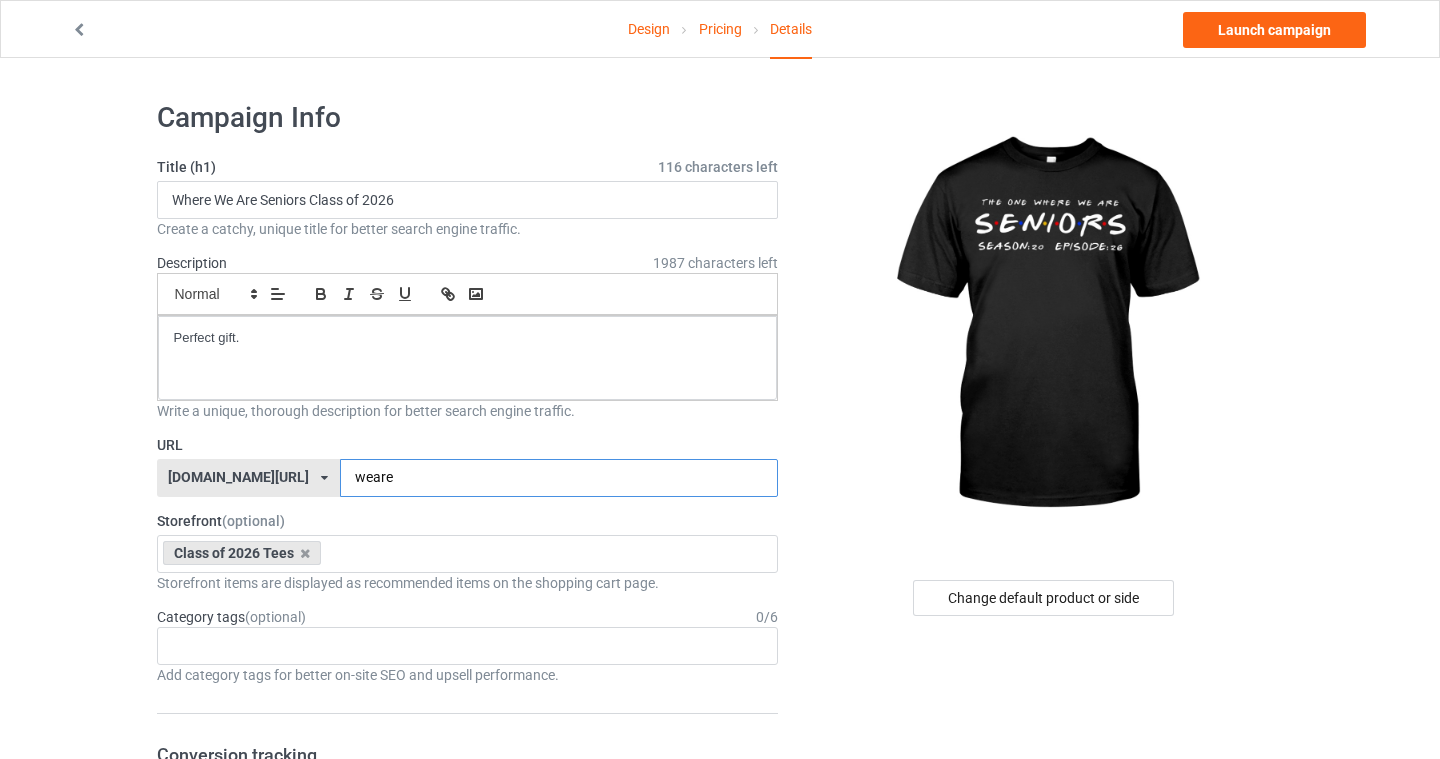 type on "weare" 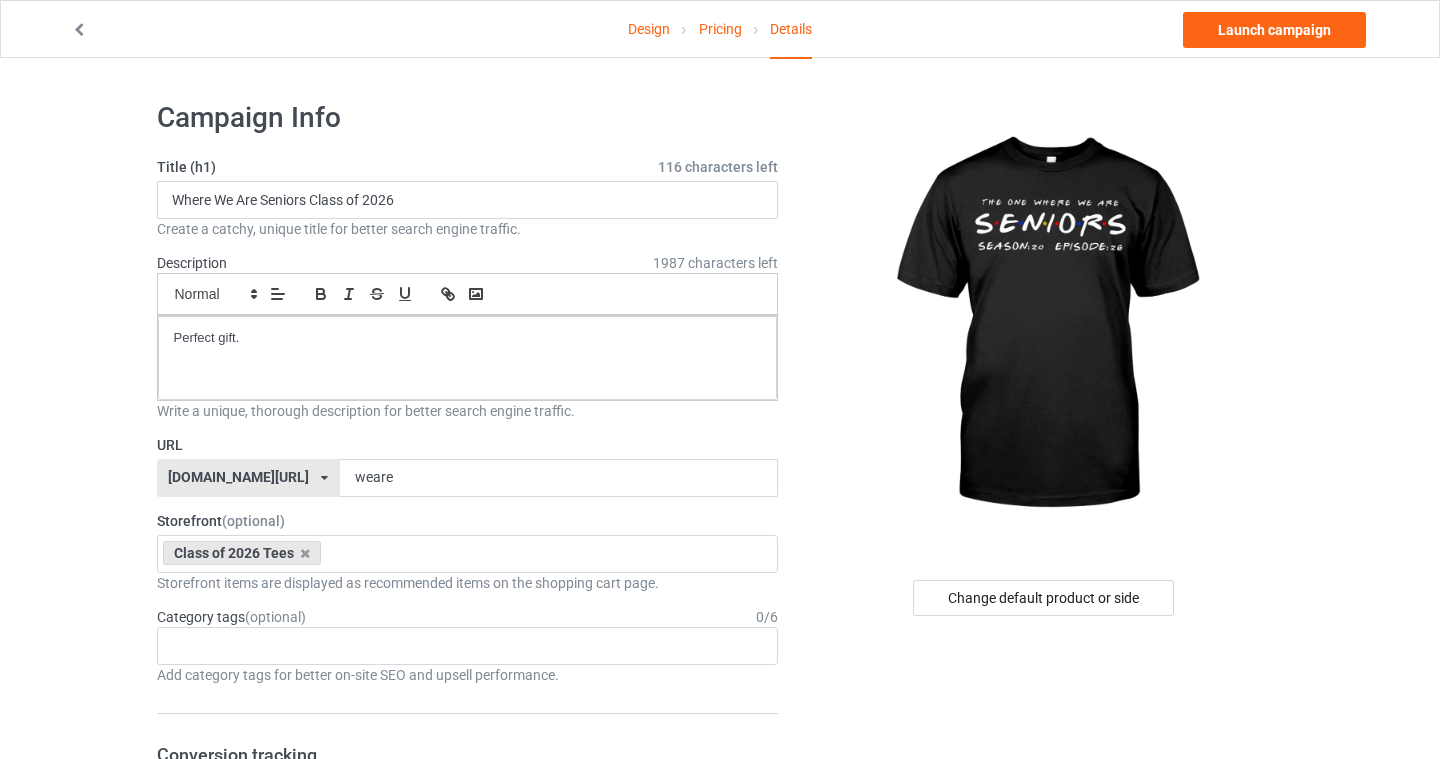 click on "Design Pricing Details Launch campaign Campaign Info Title (h1) 116   characters left Where We Are Seniors Class of 2026 Create a catchy, unique title for better search engine traffic. Description 1987   characters left       Small Normal Large Big Huge                                                                                     Perfect gift. Write a unique, thorough description for better search engine traffic. URL seniors2026.com/ bach2basics.com/ classof2021apparel.com/ classof2022apparel.com/ classof2023apparel.com/ classof2024store.com/ handprintshirts.com/ ibelieveinmyshelf.com/ musicalsarecalling.com/ purrandroll.com/ sciencegiftstore.com/ seniors2024.com/ seniors2025.com/ seniors2026.com/ thespianlifestore.com/ uglychristmasvibes.com/ wowschoolshirt.com/ teechip.com/ 656dfe6916dd050034cb9572 5fc5013a5a527b31aa72b761 6005c4c7ad19644f66cf261b 6082ac1e83199759e4c6e54d 6112668c4b3605506e12541d 61152c28323a207399f5d18c 6645ed3a71c2d3002f60be12 632899cb11699d00339a499c 65e095a93f7301002fdfee5d weare" at bounding box center (720, 1094) 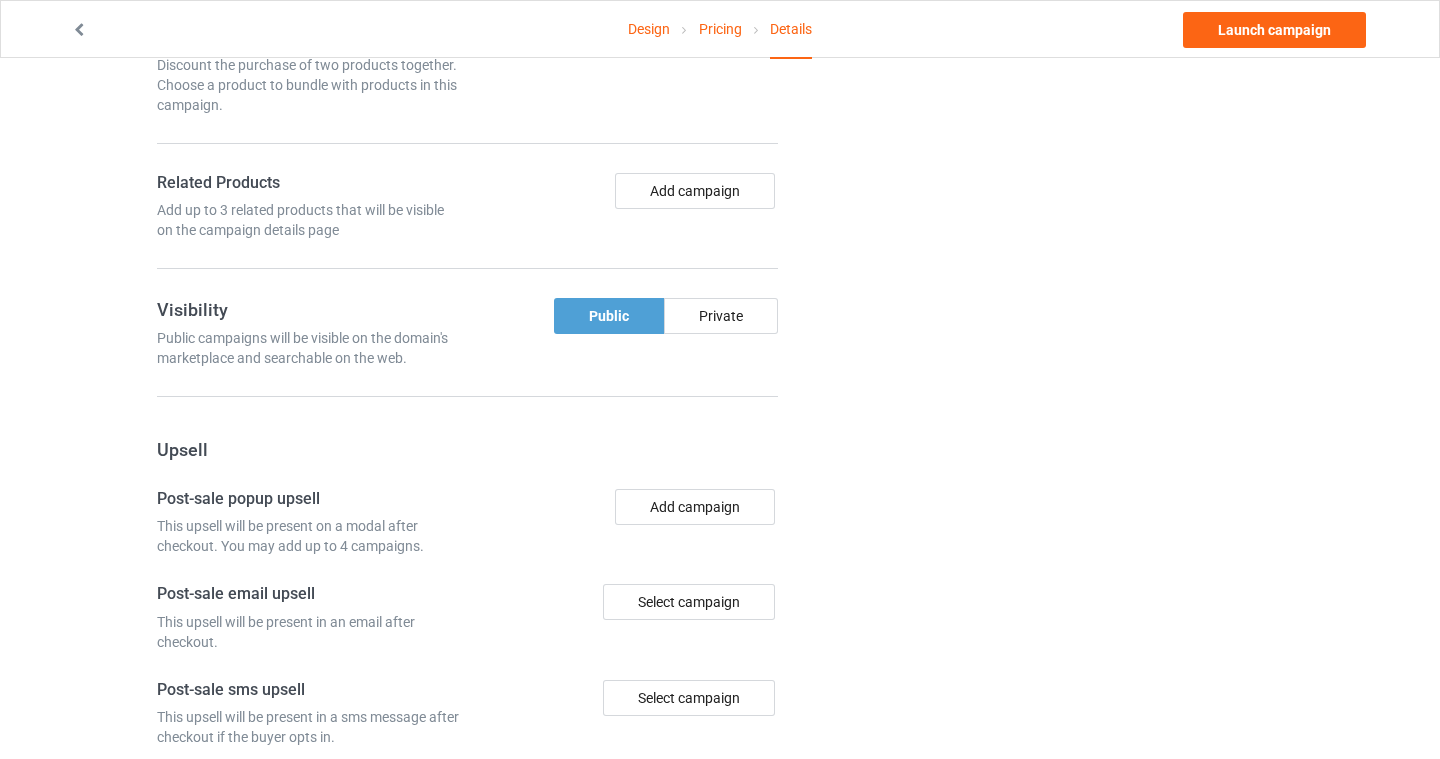 scroll, scrollTop: 1175, scrollLeft: 0, axis: vertical 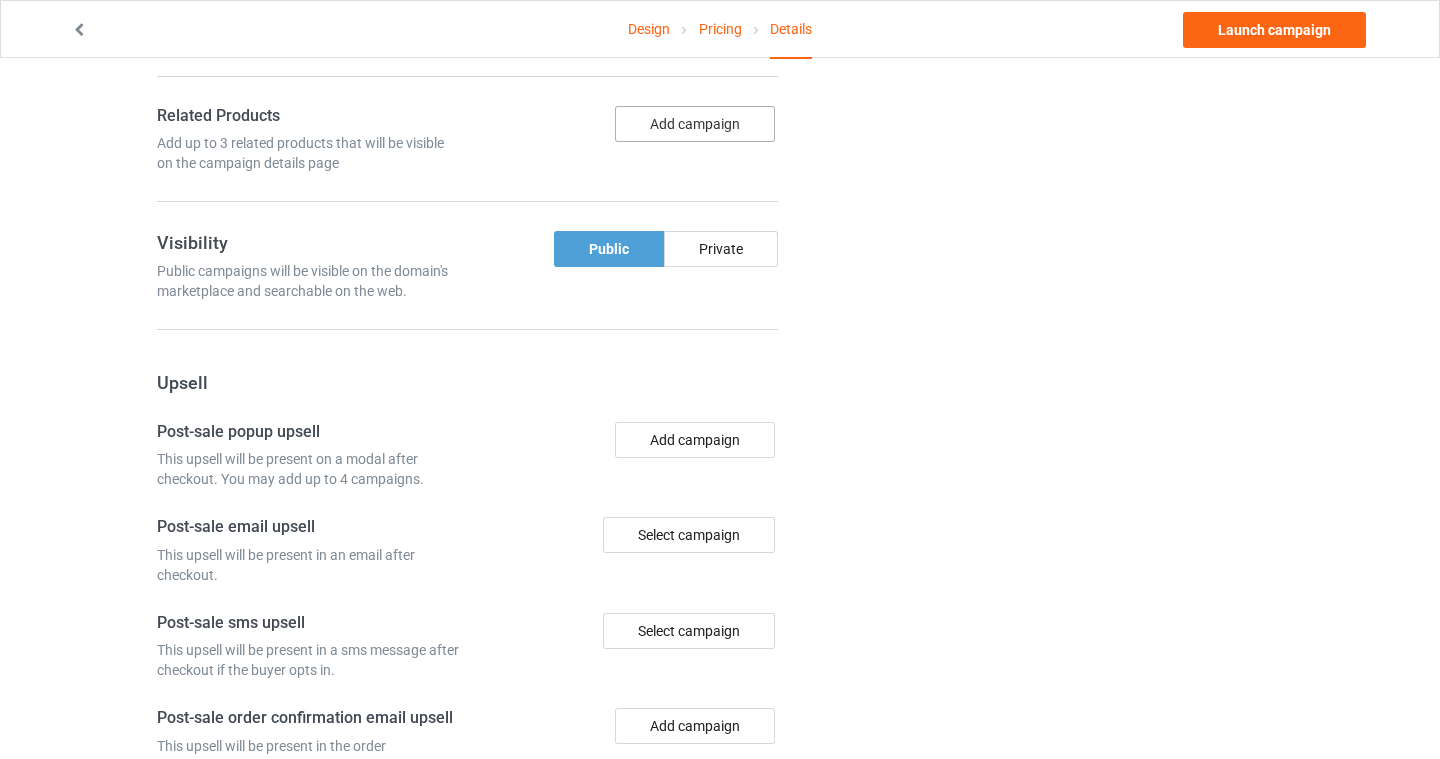 click on "Add campaign" at bounding box center (695, 124) 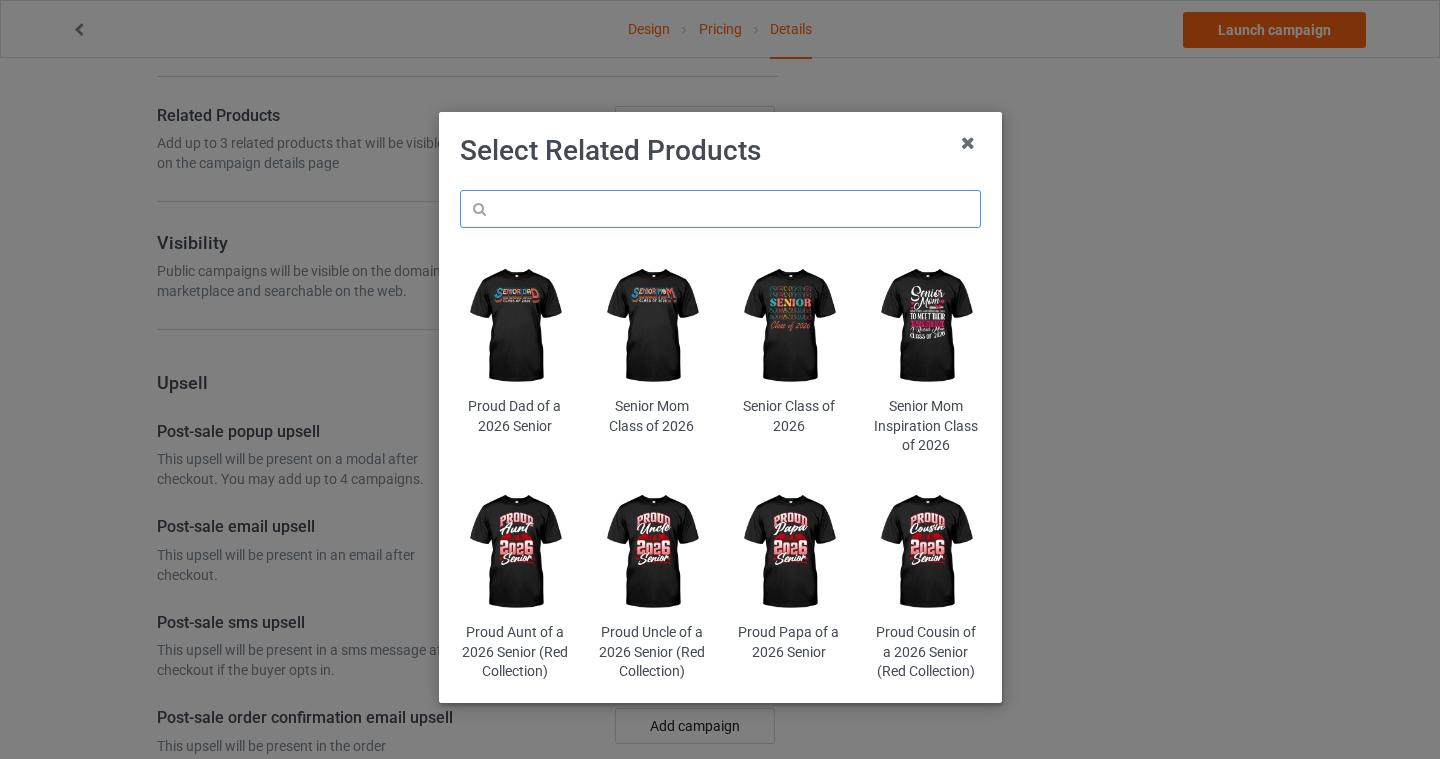 click at bounding box center [720, 209] 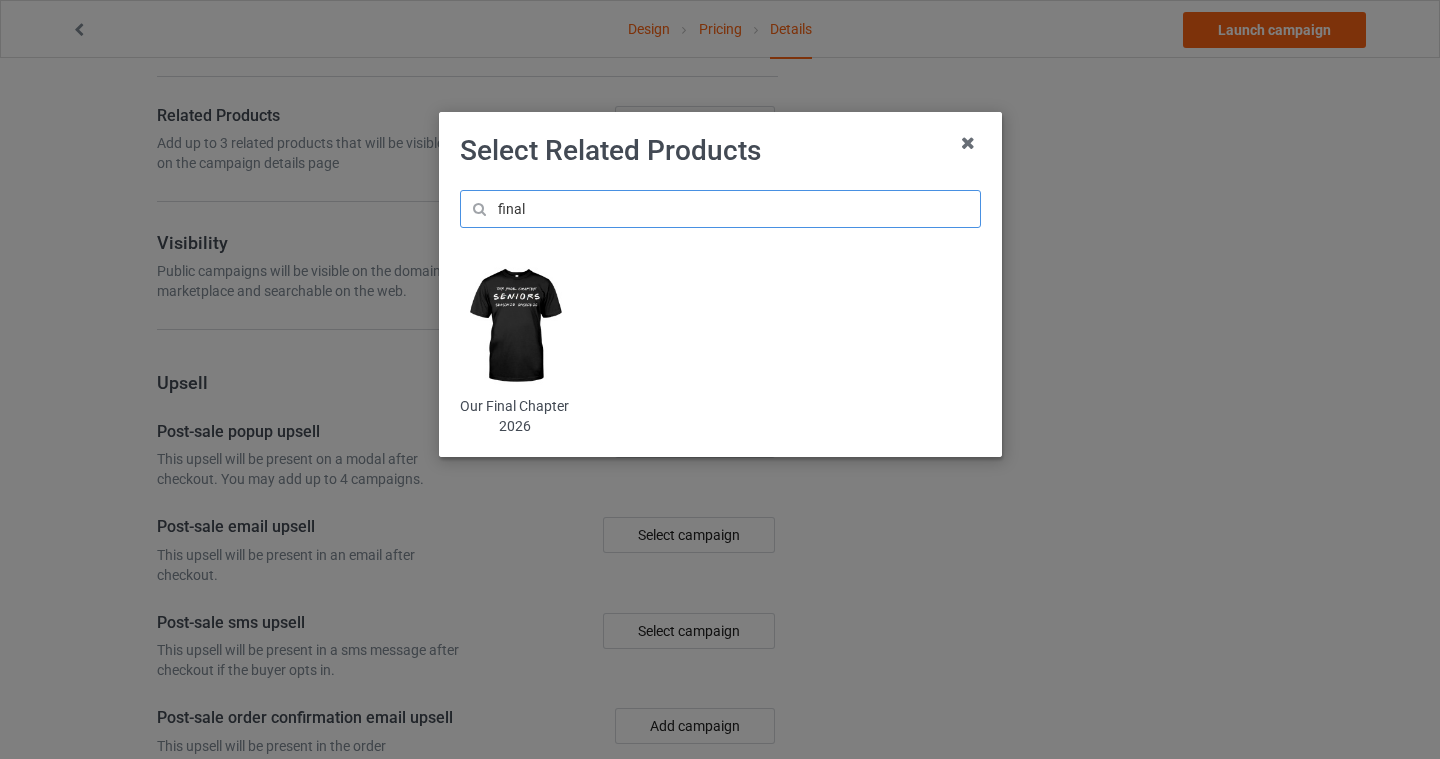 type on "final" 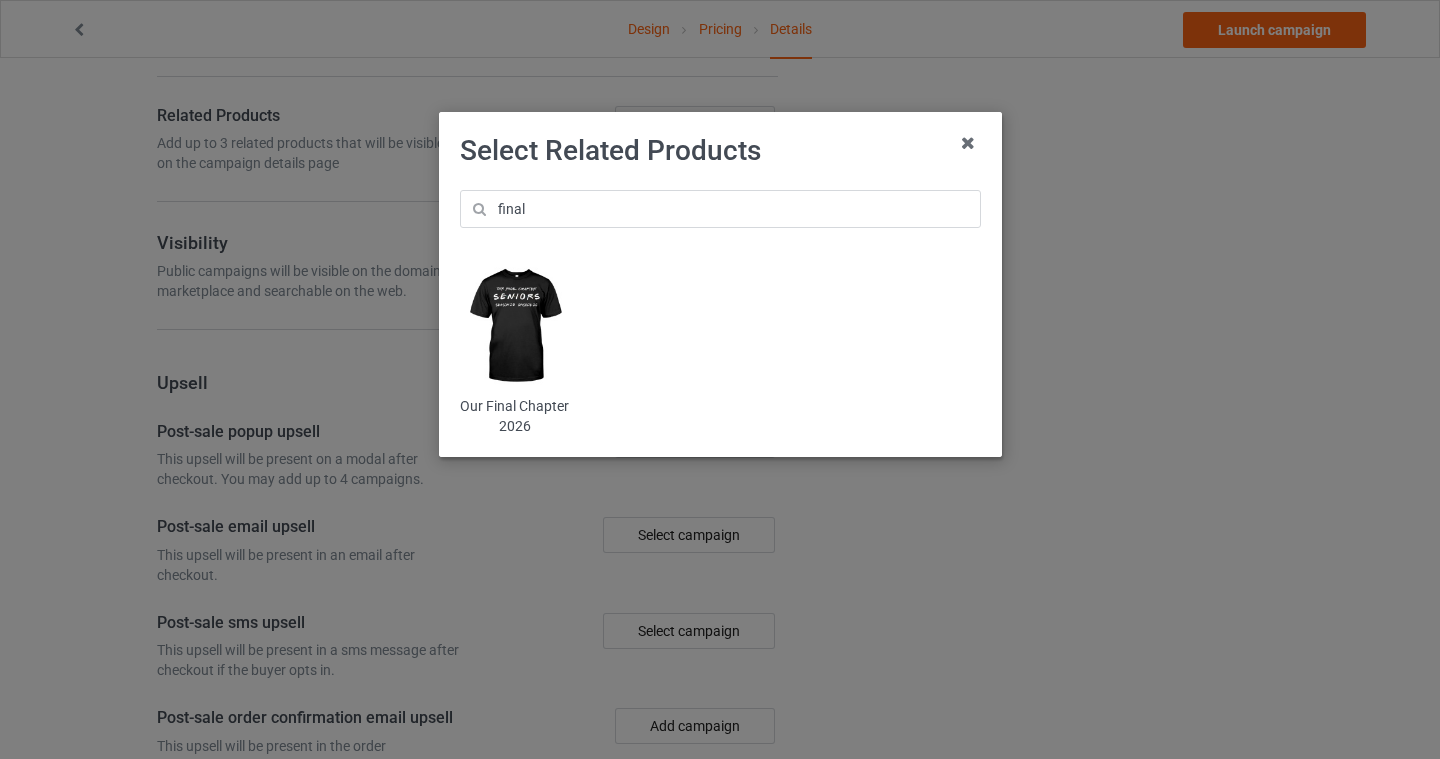 click at bounding box center (514, 326) 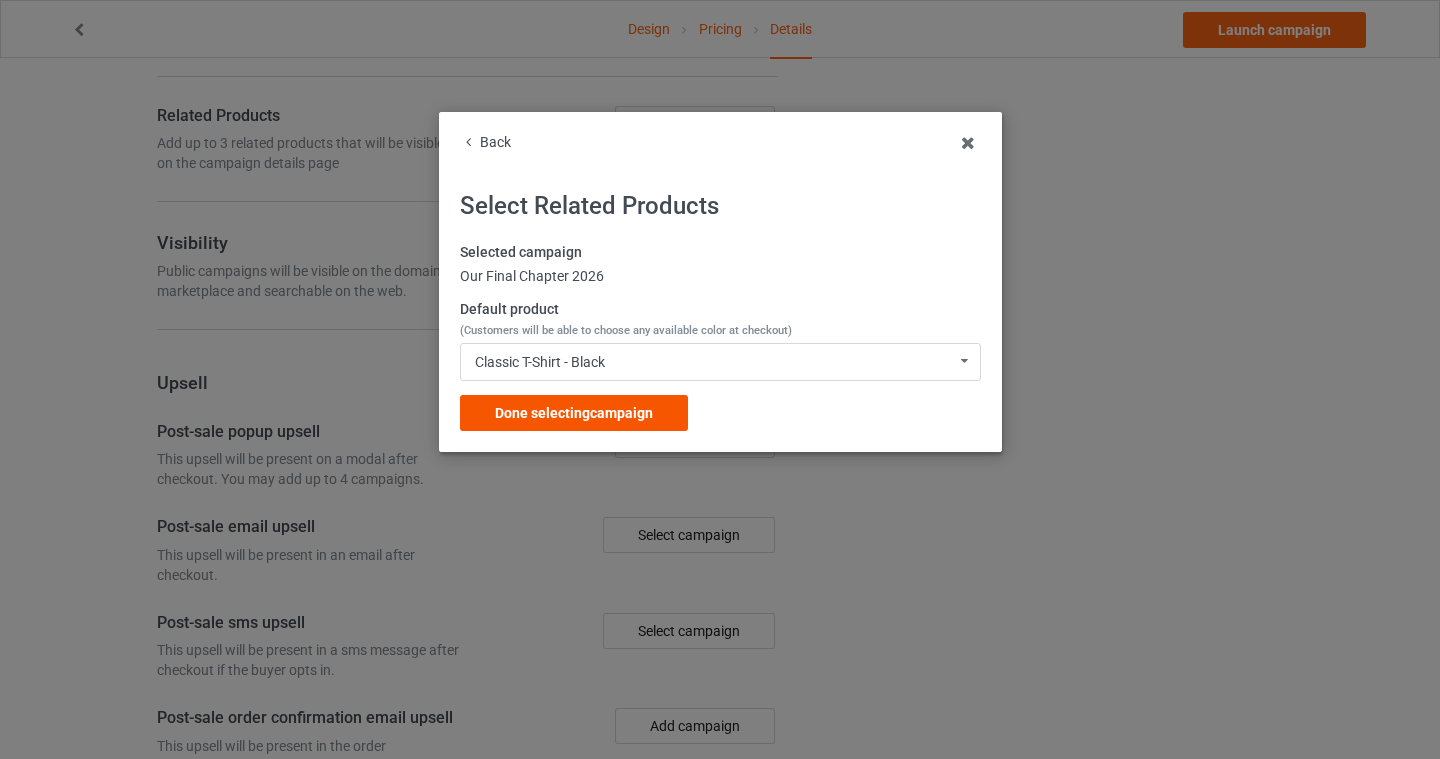 click on "Done selecting  campaign" at bounding box center (574, 413) 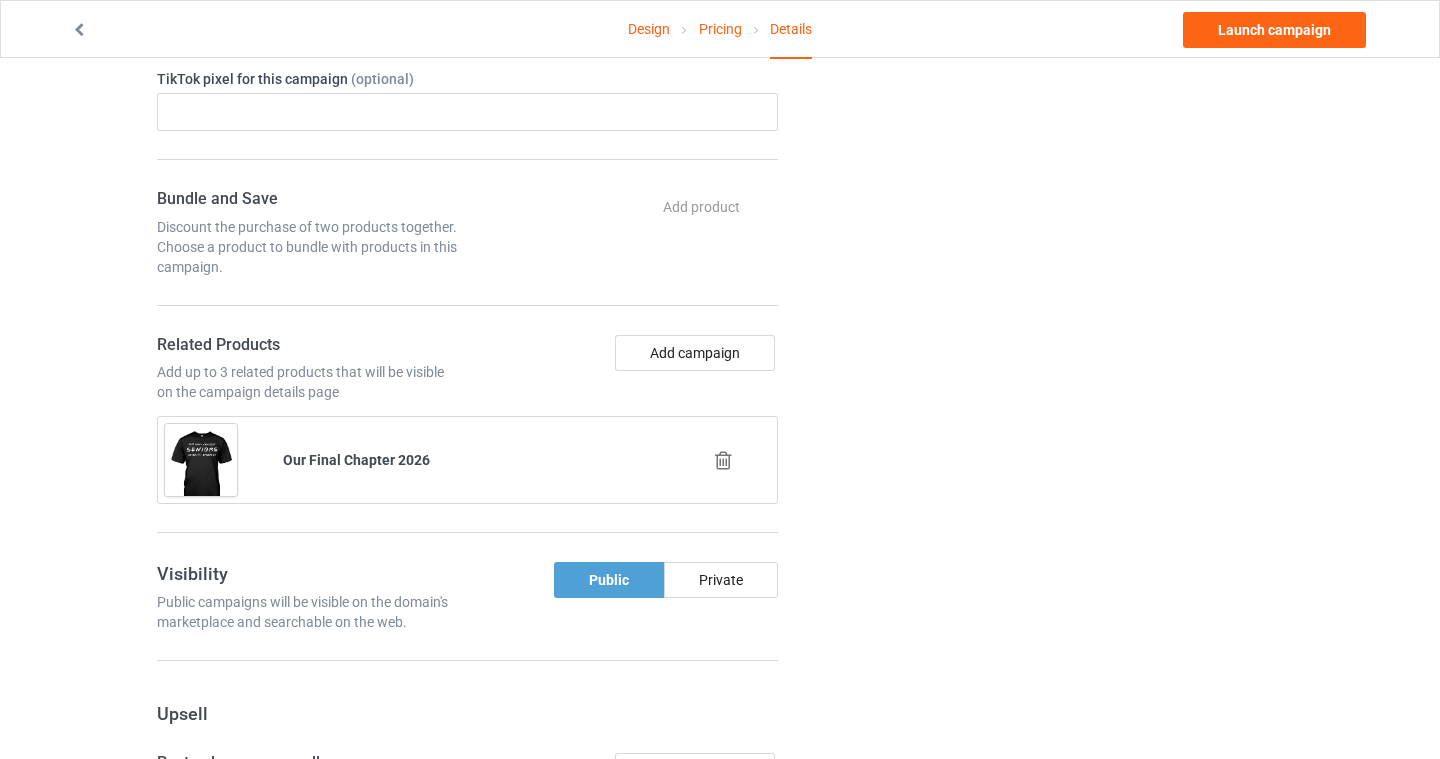 scroll, scrollTop: 942, scrollLeft: 0, axis: vertical 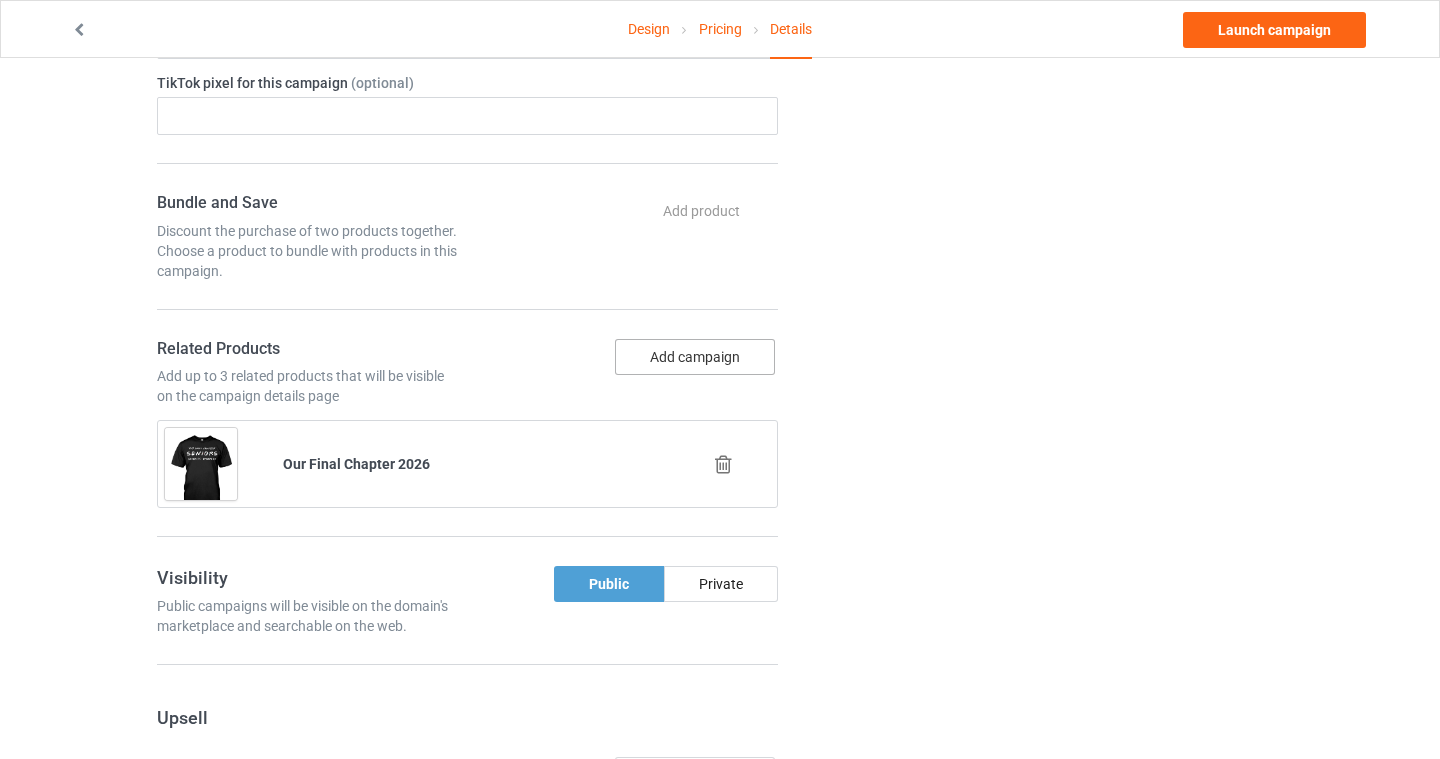 click on "Add campaign" at bounding box center (695, 357) 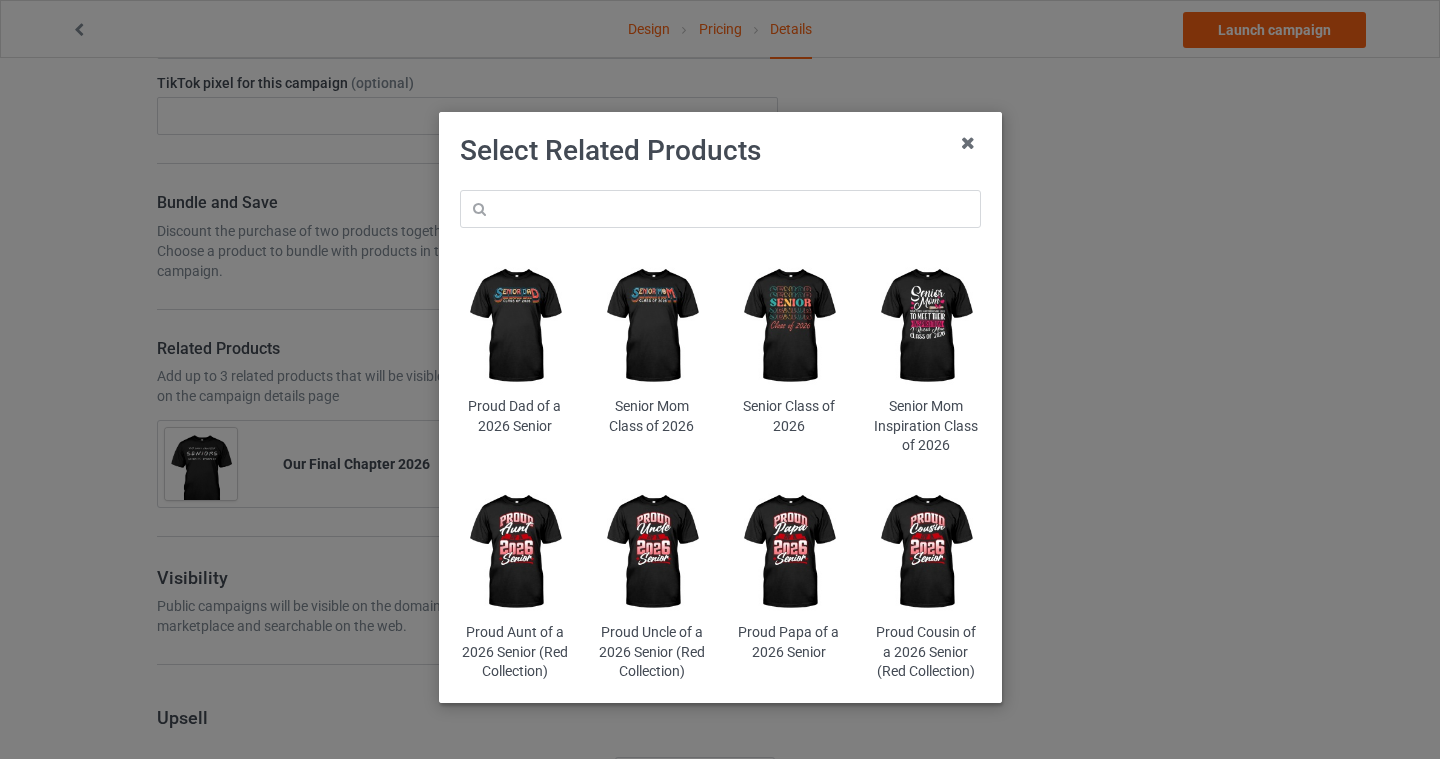 click at bounding box center [788, 326] 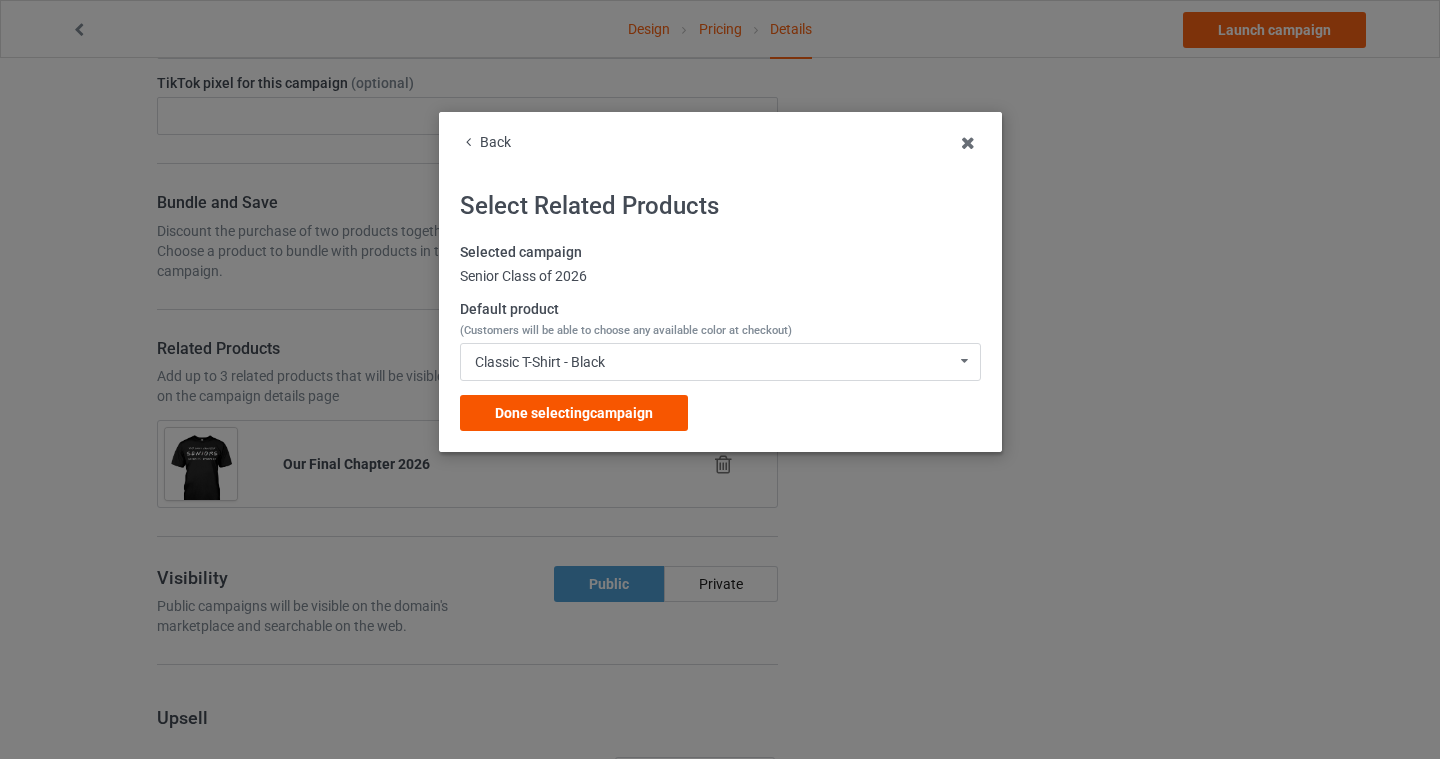 click on "Done selecting  campaign" at bounding box center (574, 413) 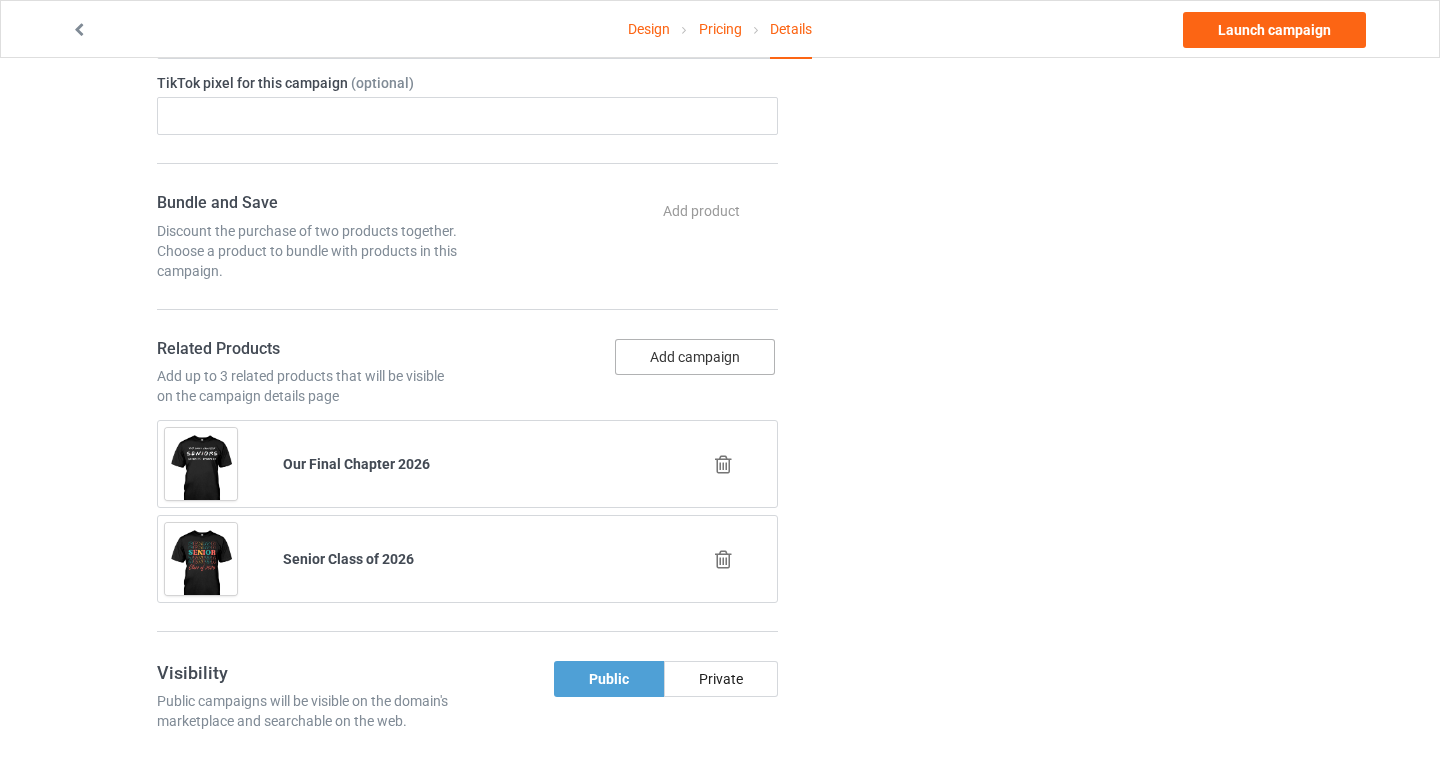 click on "Add campaign" at bounding box center [695, 357] 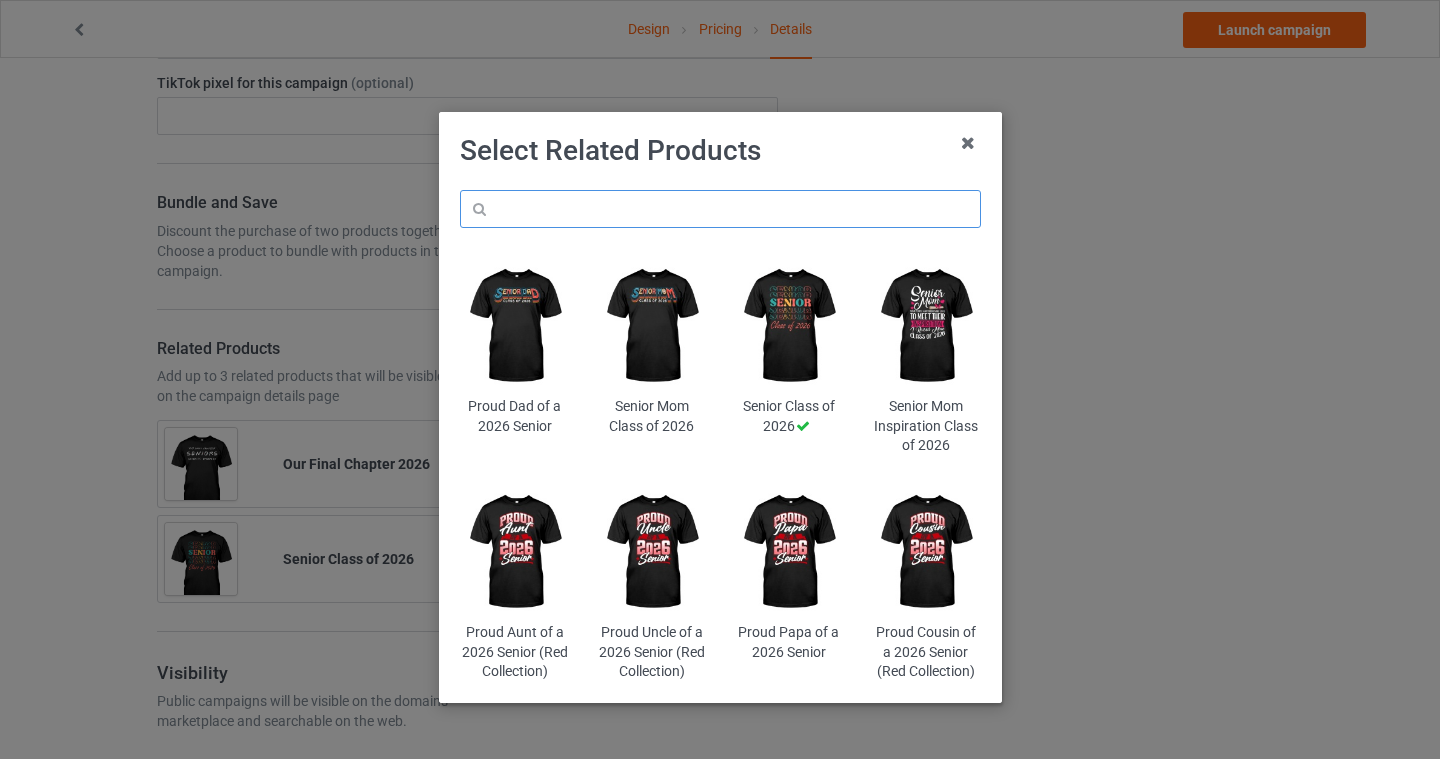 click at bounding box center (720, 209) 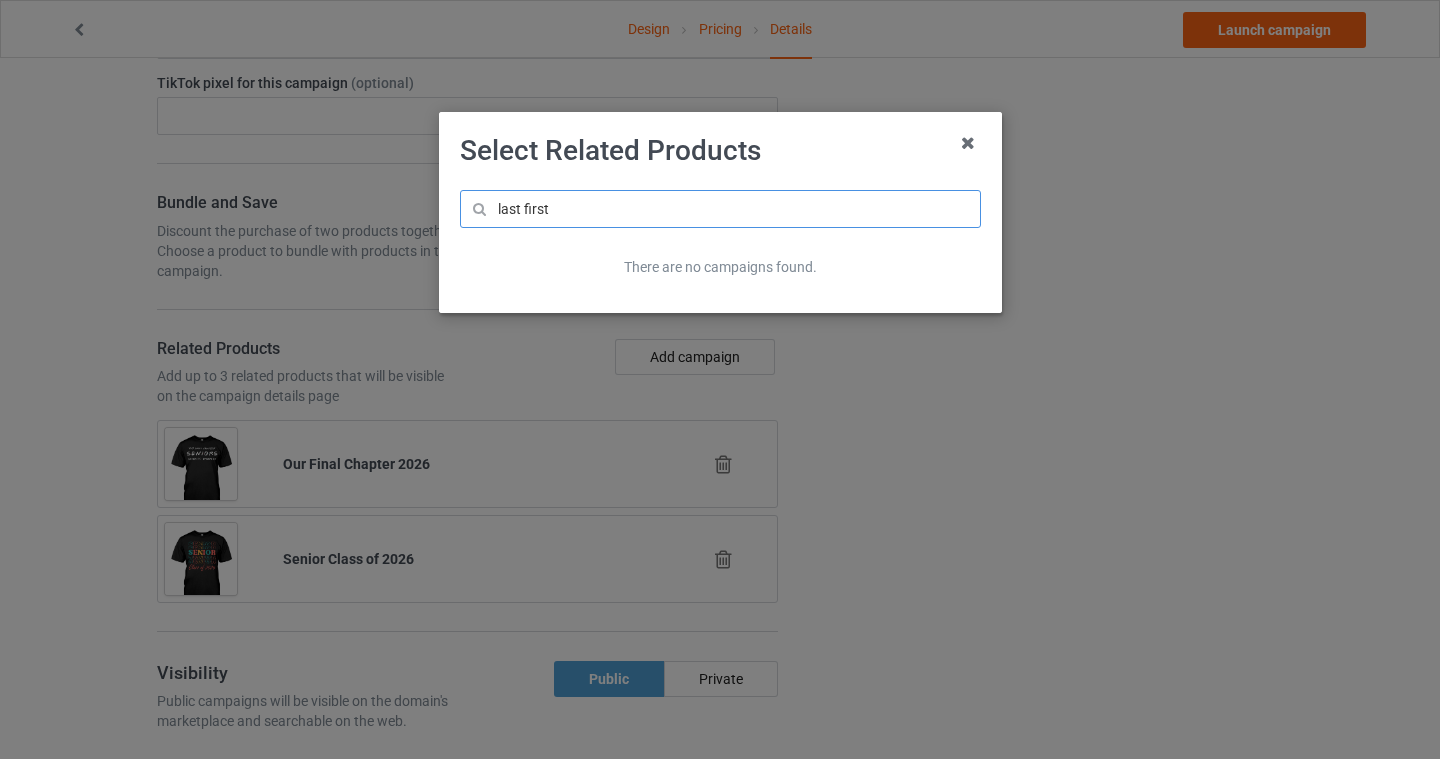 type on "last first" 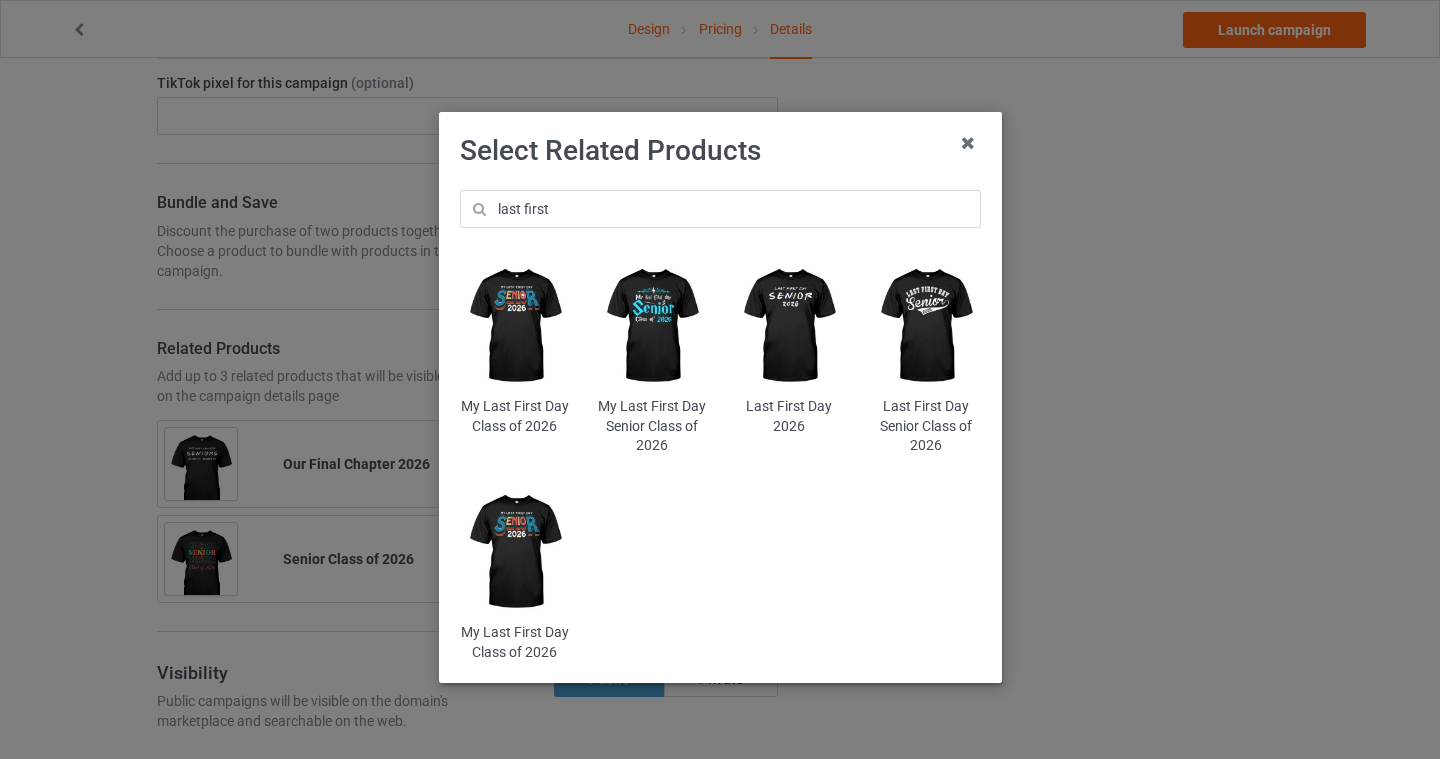 click at bounding box center [651, 326] 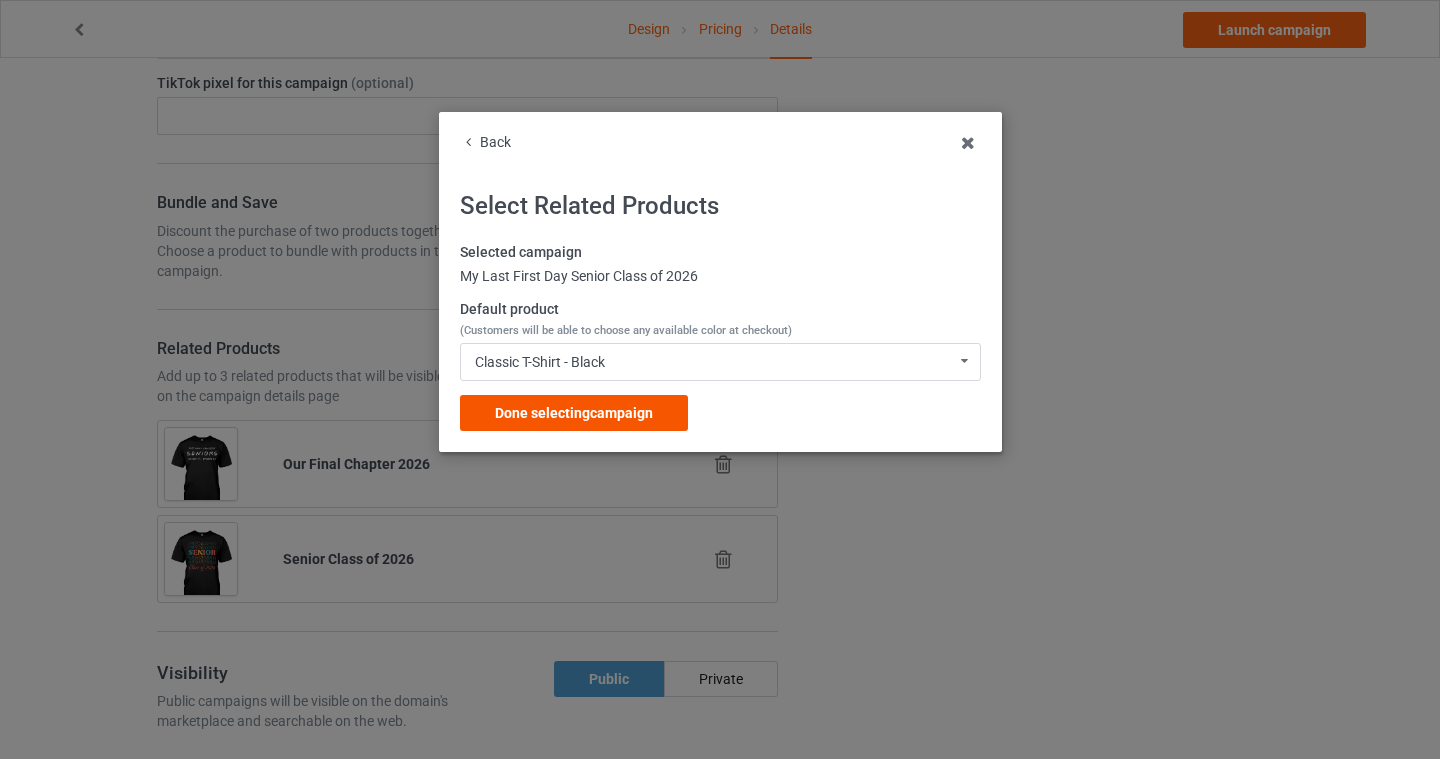 click on "Done selecting  campaign" at bounding box center (574, 413) 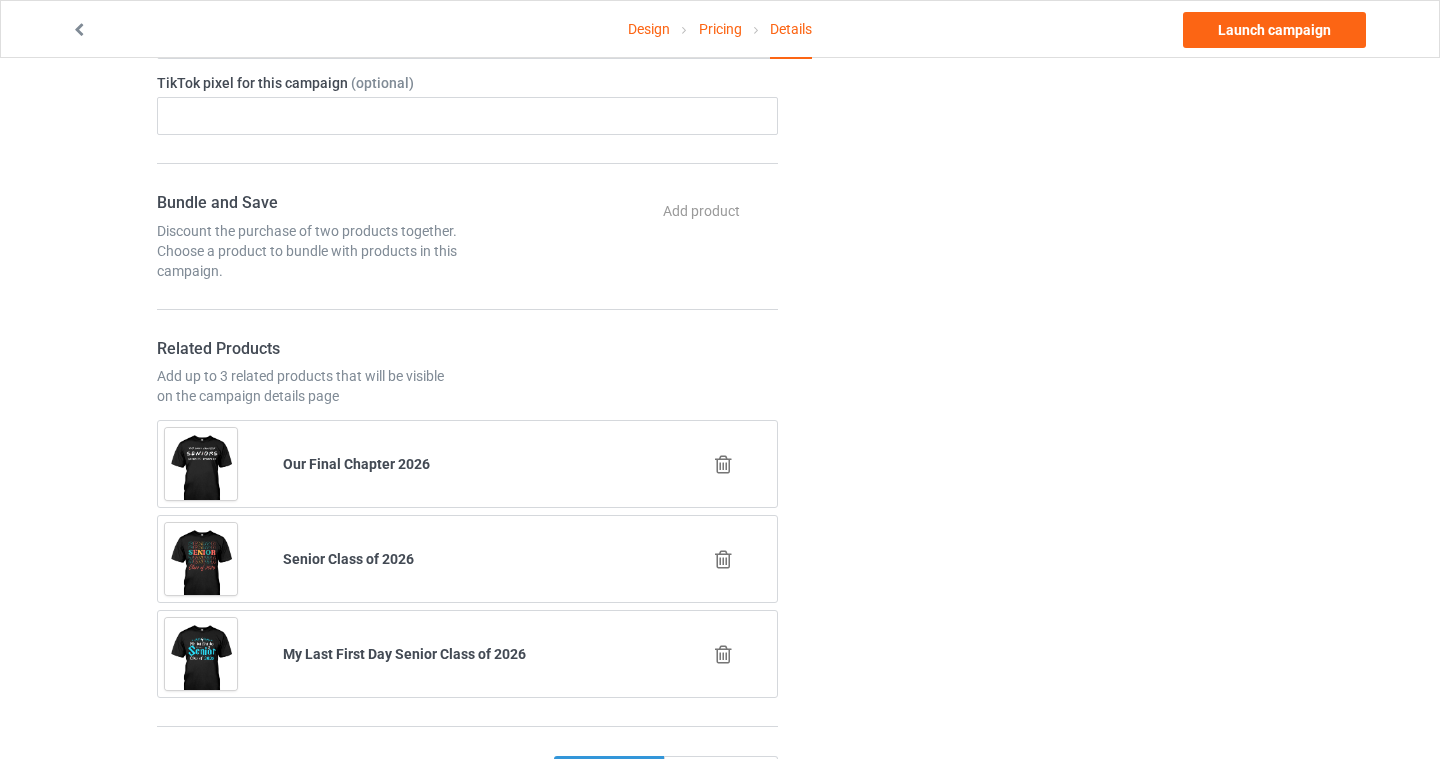 scroll, scrollTop: 0, scrollLeft: 0, axis: both 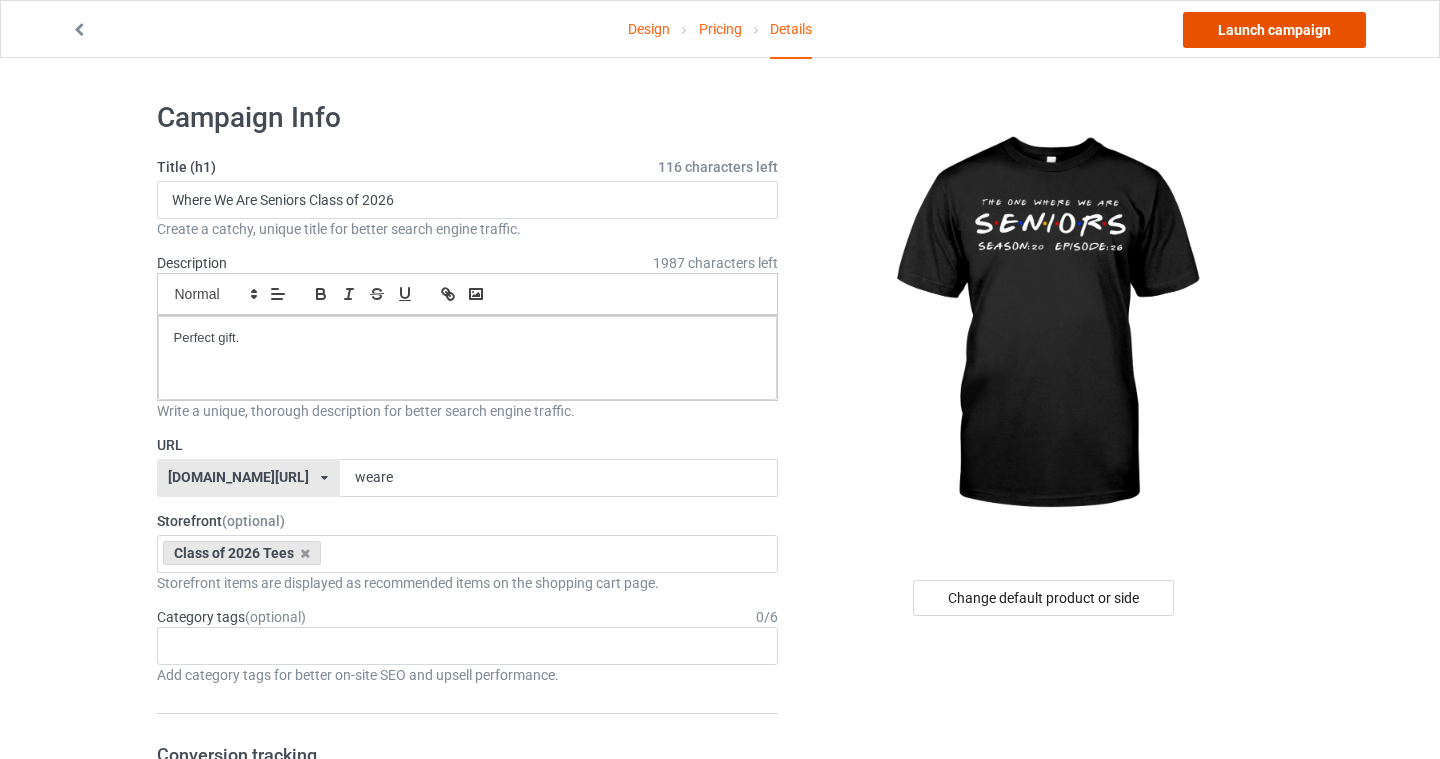 click on "Launch campaign" at bounding box center (1274, 30) 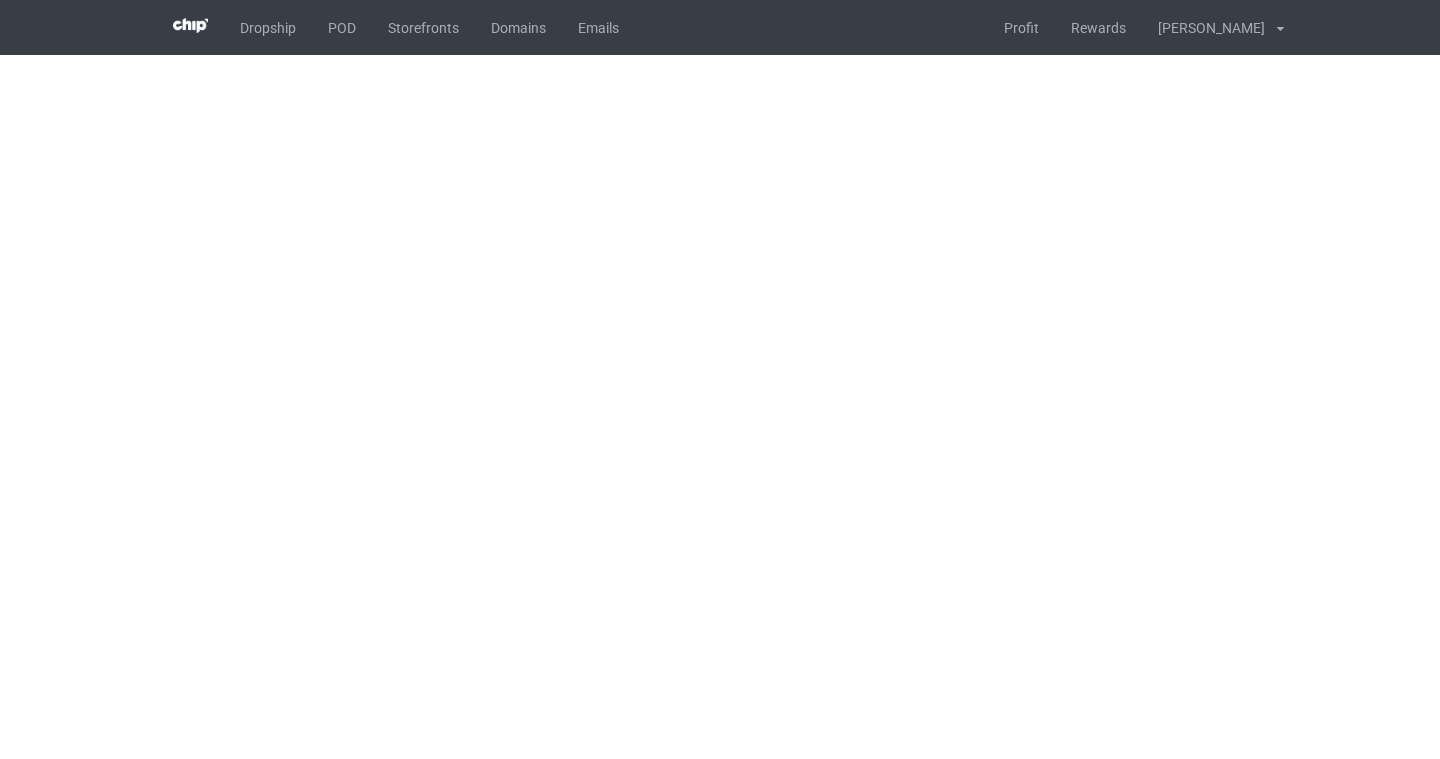 scroll, scrollTop: 0, scrollLeft: 0, axis: both 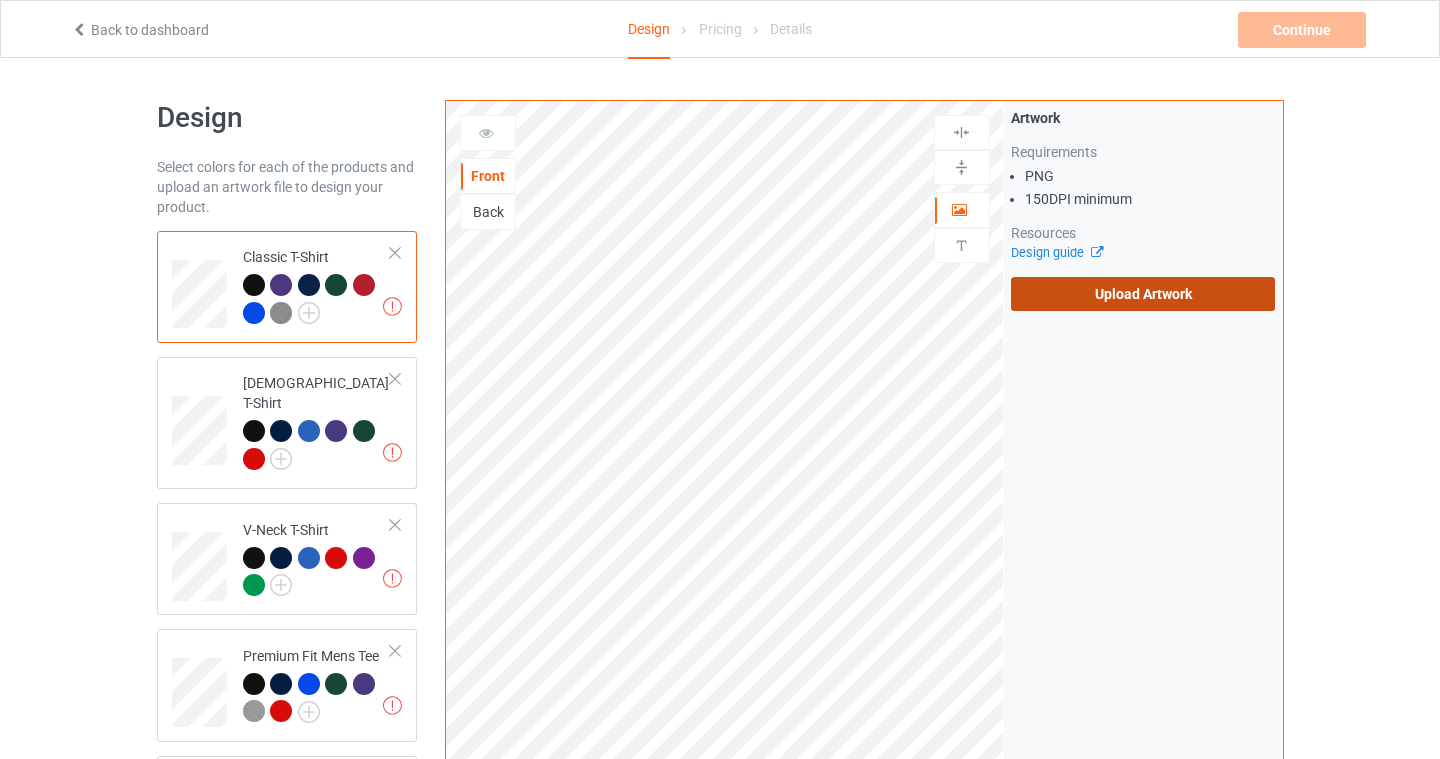click on "Upload Artwork" at bounding box center (1143, 294) 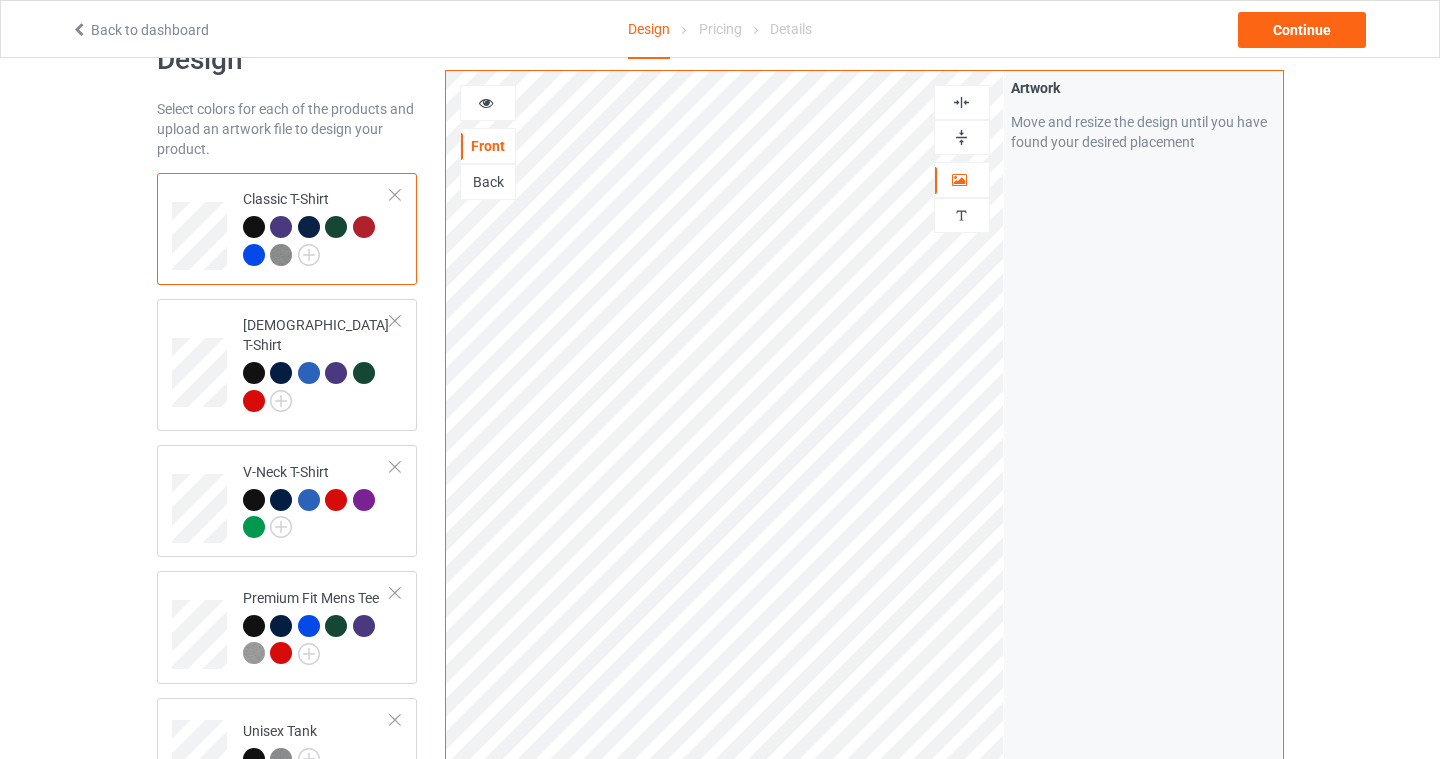 scroll, scrollTop: 0, scrollLeft: 0, axis: both 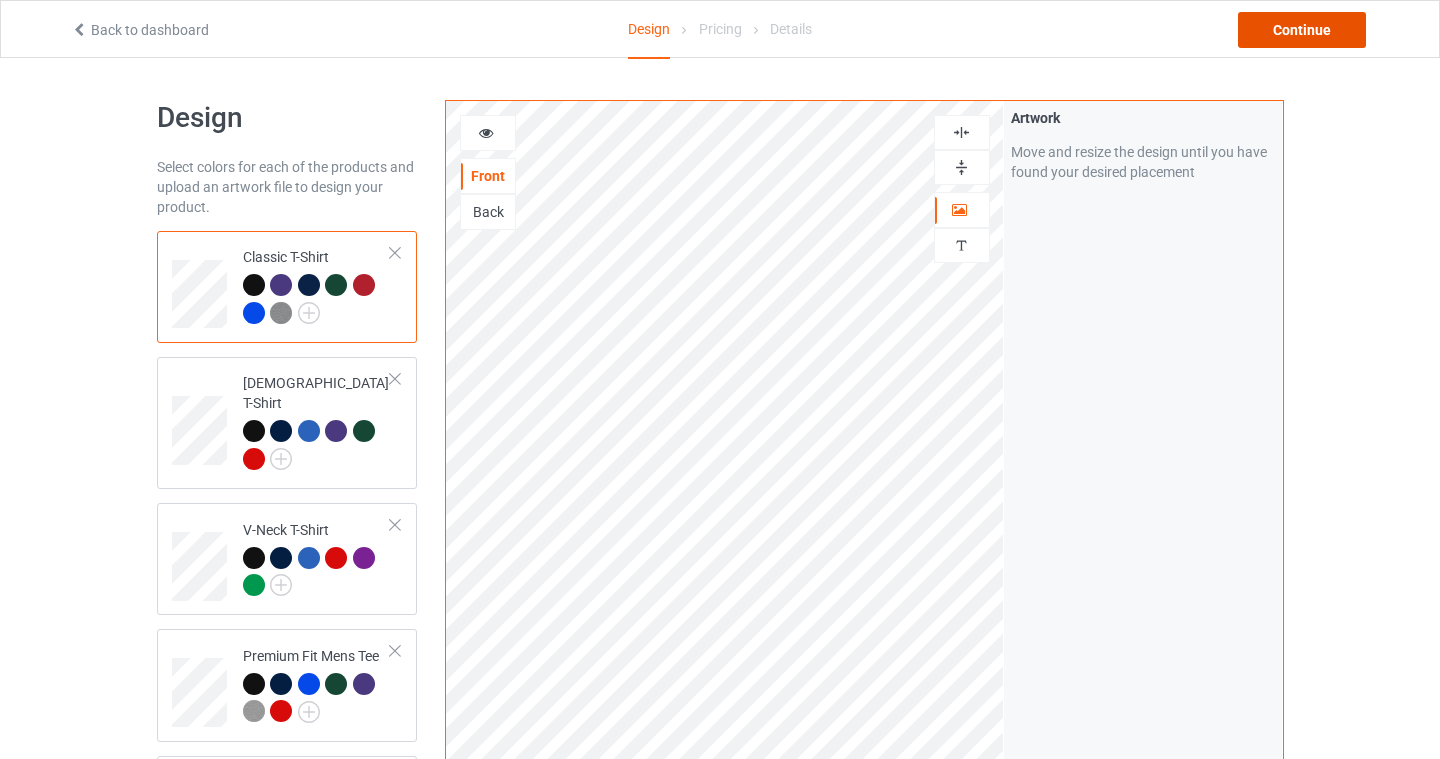 click on "Continue" at bounding box center (1302, 30) 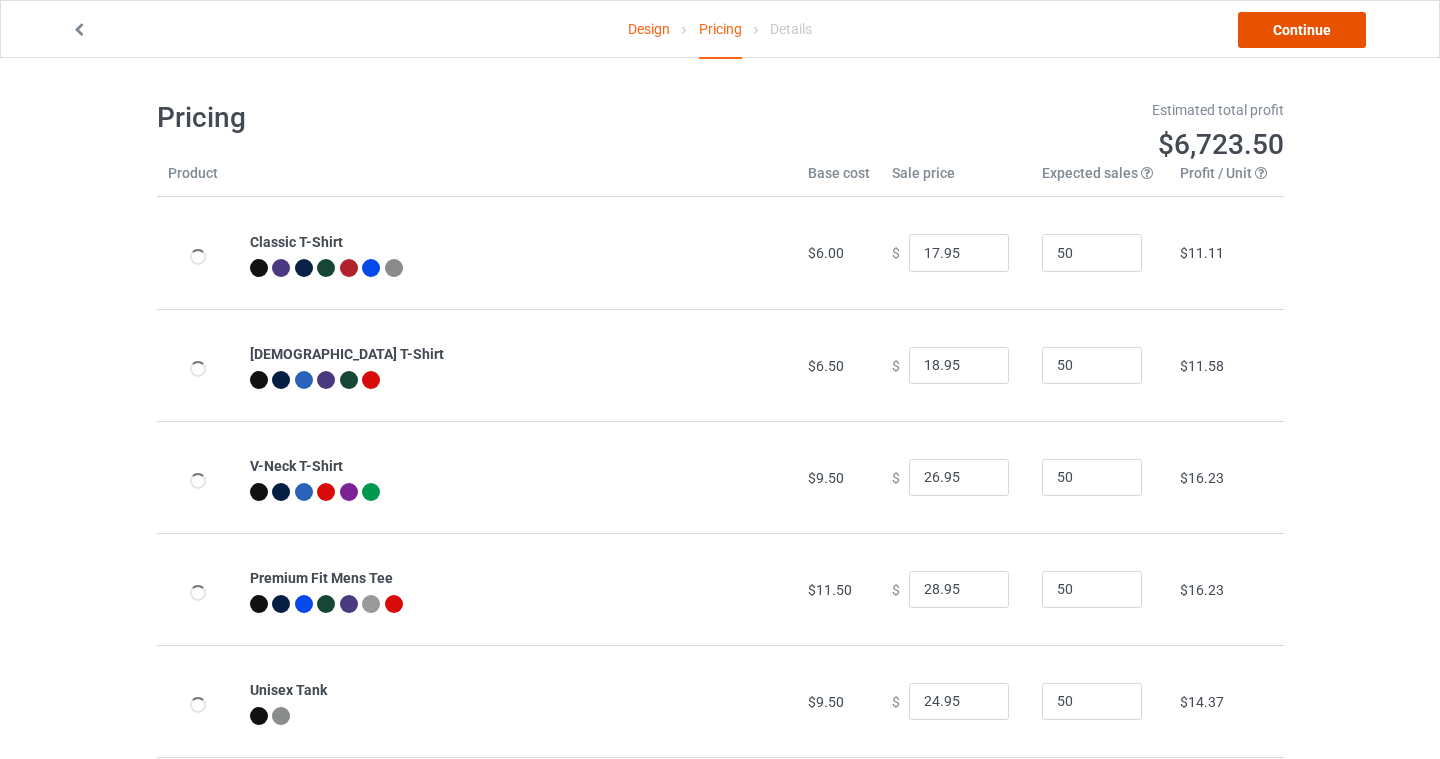 click on "Continue" at bounding box center (1302, 30) 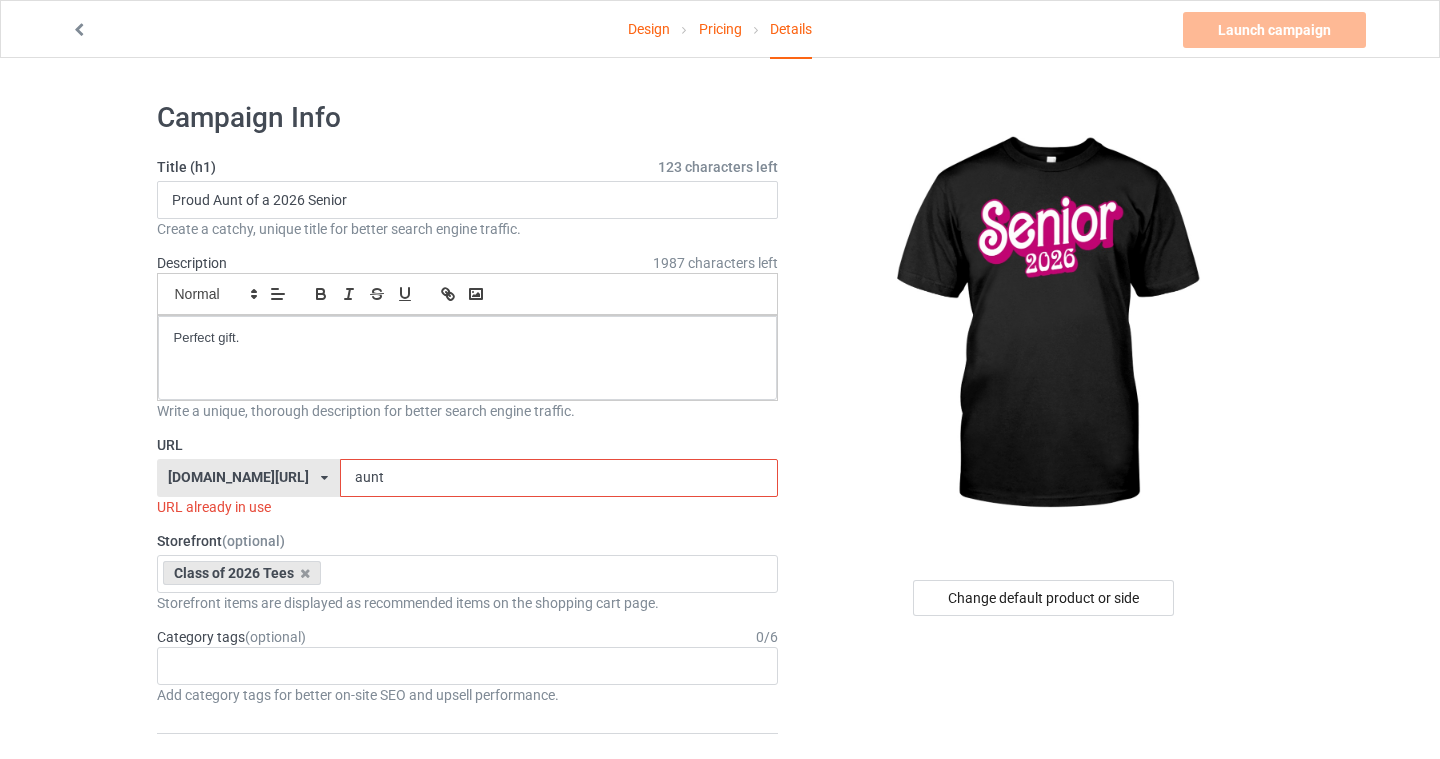 drag, startPoint x: 371, startPoint y: 482, endPoint x: 284, endPoint y: 480, distance: 87.02299 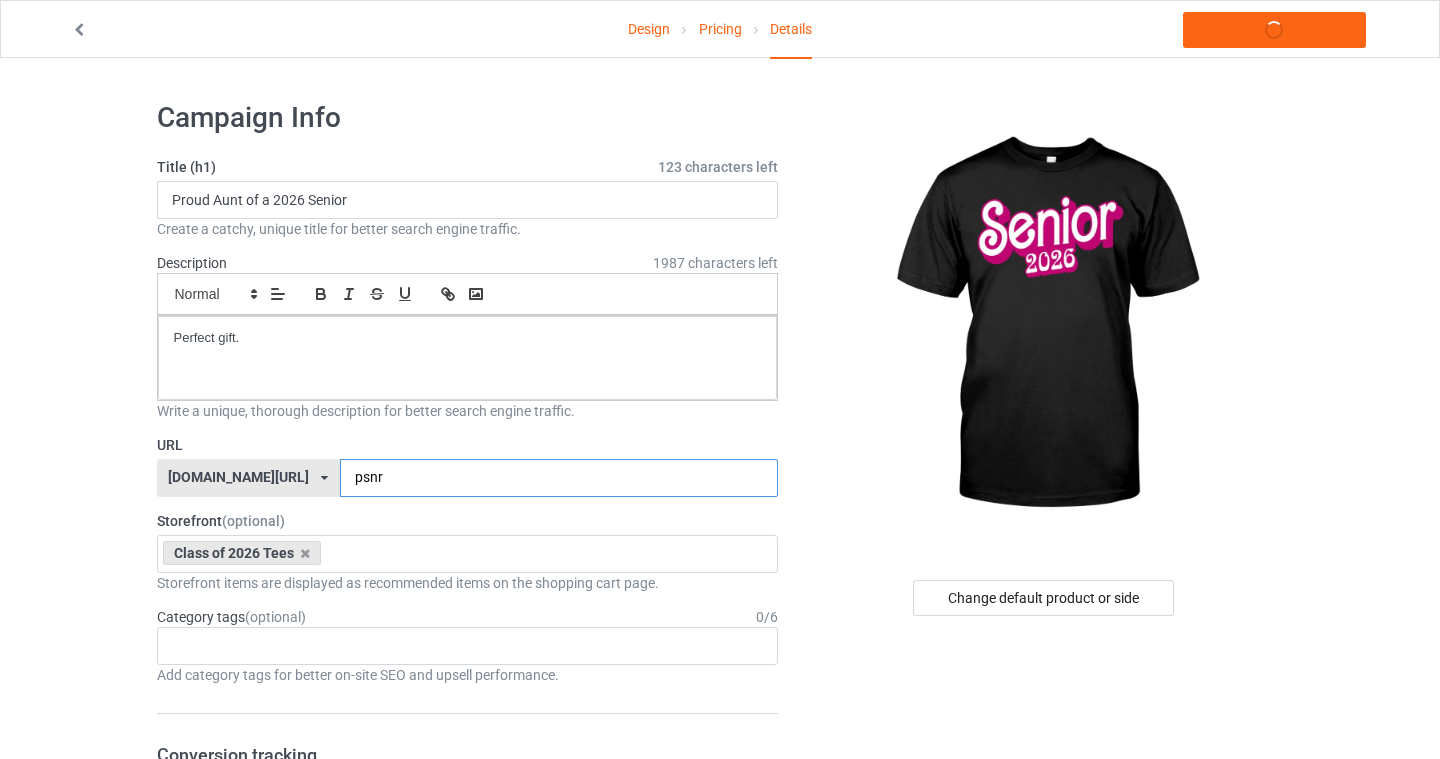 type on "psnr" 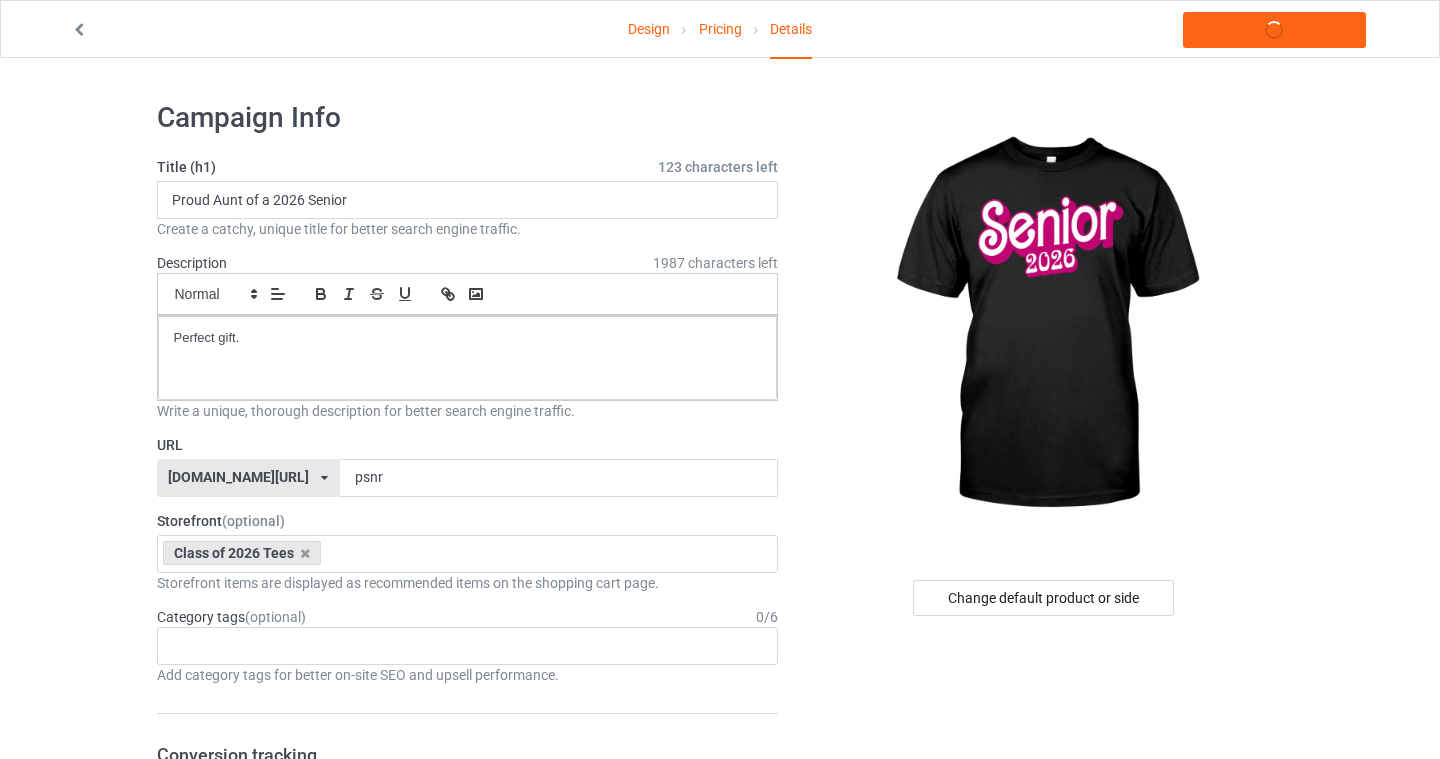 click on "Design Pricing Details Launch campaign Campaign Info Title (h1) 123   characters left Proud Aunt of a 2026 Senior Create a catchy, unique title for better search engine traffic. Description 1987   characters left       Small Normal Large Big Huge                                                                                     Perfect gift. Write a unique, thorough description for better search engine traffic. URL seniors2026.com/ bach2basics.com/ classof2021apparel.com/ classof2022apparel.com/ classof2023apparel.com/ classof2024store.com/ handprintshirts.com/ ibelieveinmyshelf.com/ musicalsarecalling.com/ purrandroll.com/ sciencegiftstore.com/ seniors2024.com/ seniors2025.com/ seniors2026.com/ thespianlifestore.com/ uglychristmasvibes.com/ wowschoolshirt.com/ teechip.com/ 656dfe6916dd050034cb9572 5fc5013a5a527b31aa72b761 6005c4c7ad19644f66cf261b 6082ac1e83199759e4c6e54d 6112668c4b3605506e12541d 61152c28323a207399f5d18c 6645ed3a71c2d3002f60be12 632899cb11699d00339a499c 65e095a93f7301002fdfee5d psnr 0 / 6 1" at bounding box center [720, 1094] 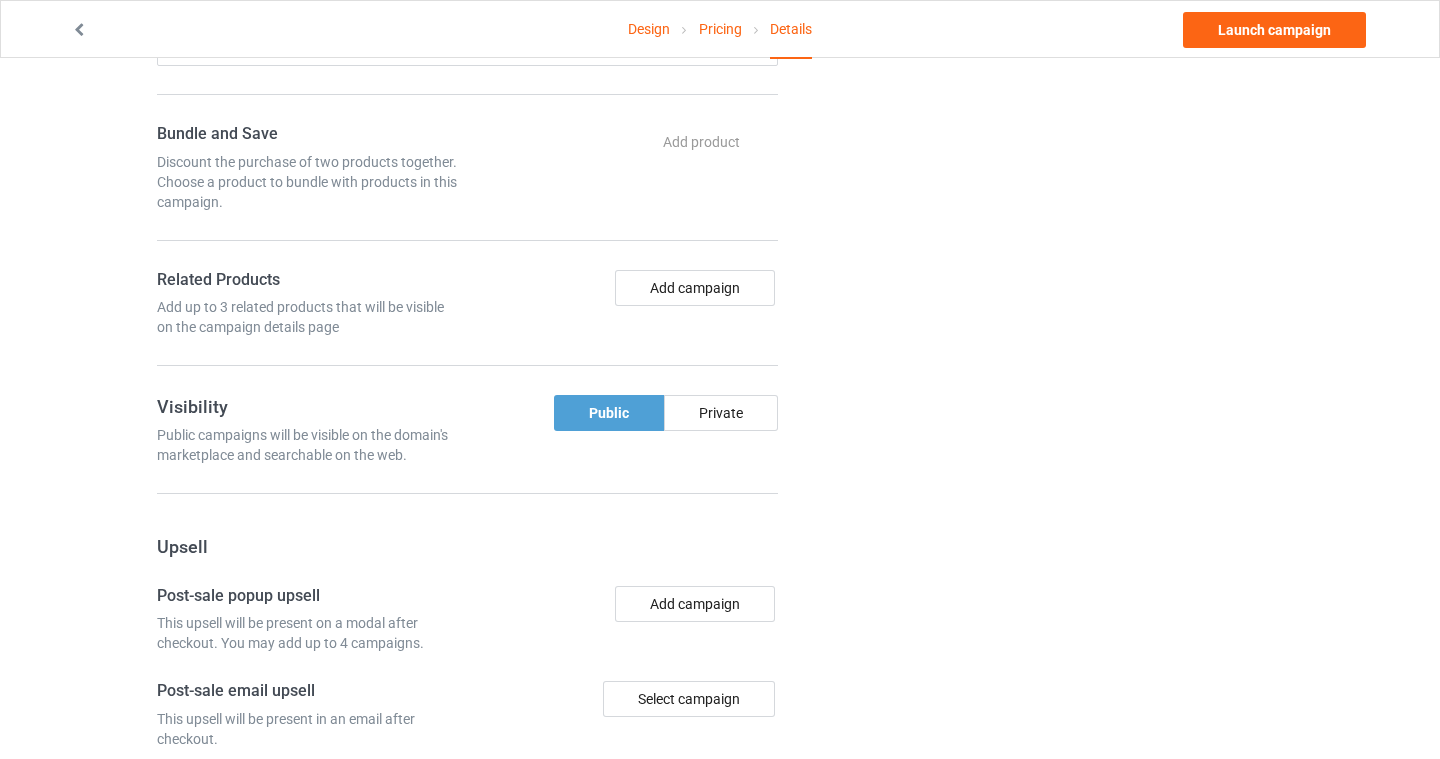 scroll, scrollTop: 982, scrollLeft: 0, axis: vertical 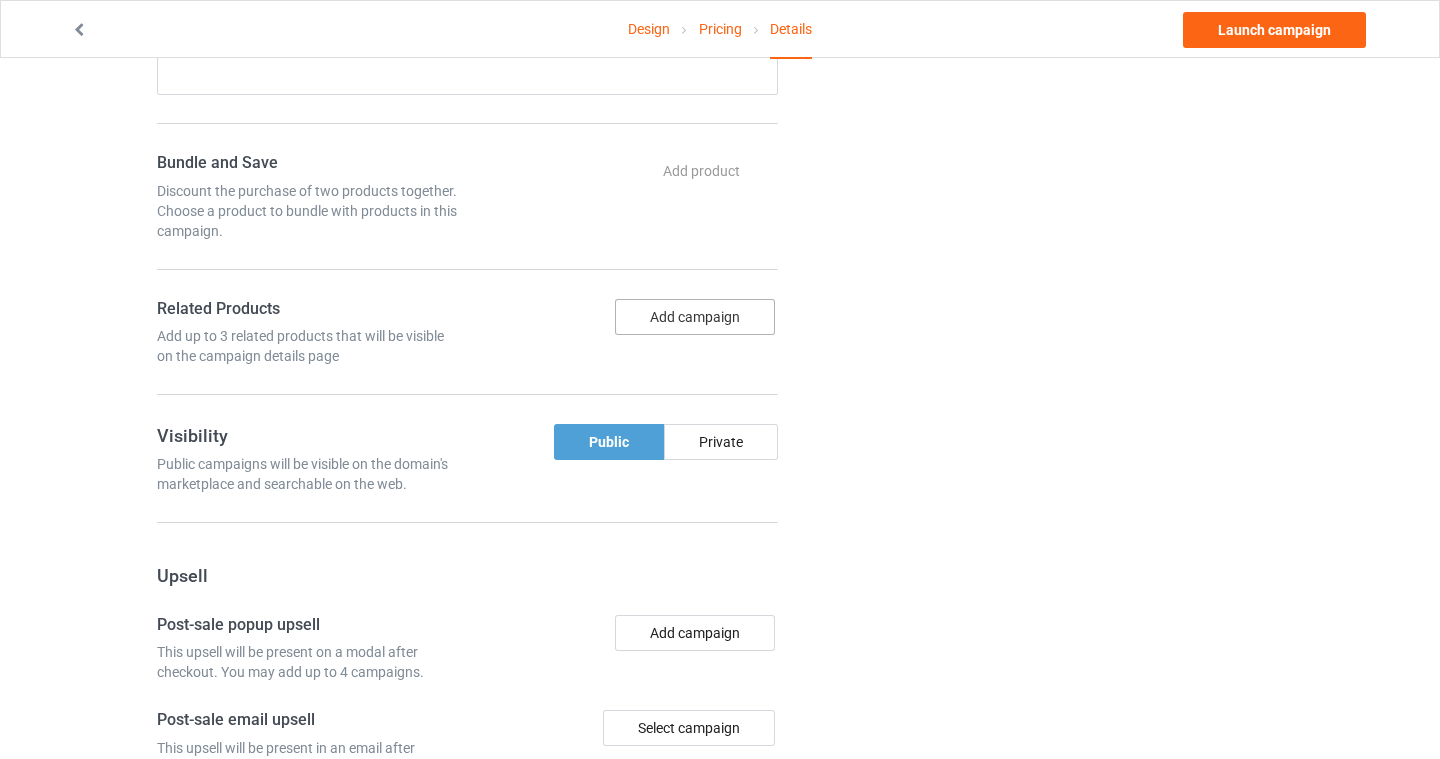 click on "Add campaign" at bounding box center (695, 317) 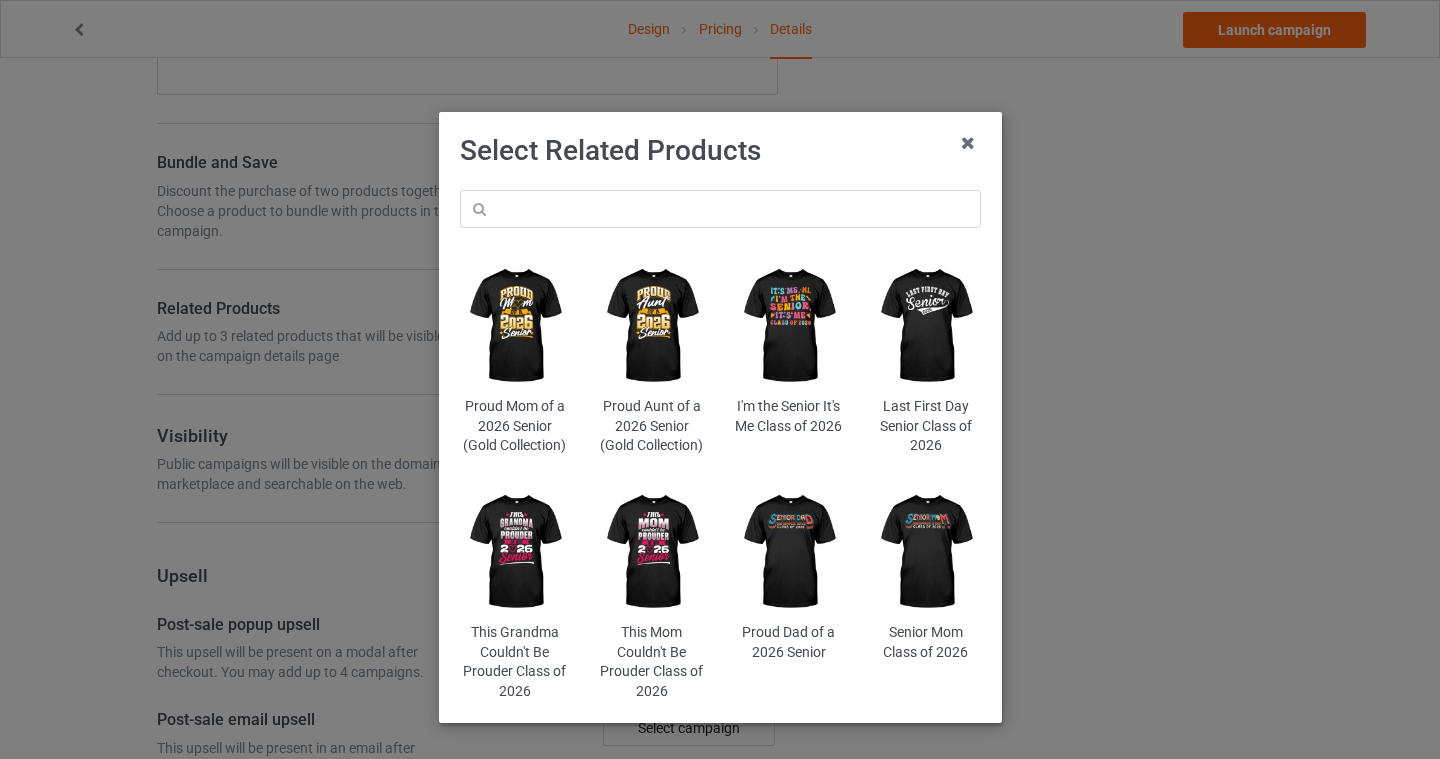 click on "Proud Mom of a 2026 Senior (Gold Collection) Proud Aunt of a 2026 Senior (Gold Collection) I'm the Senior It's Me Class of 2026 Last First Day Senior Class of 2026 This Grandma Couldn't Be Prouder Class of 2026  This Mom Couldn't Be Prouder Class of 2026  Proud Dad of a 2026 Senior Senior Mom Class of 2026" at bounding box center [720, 446] 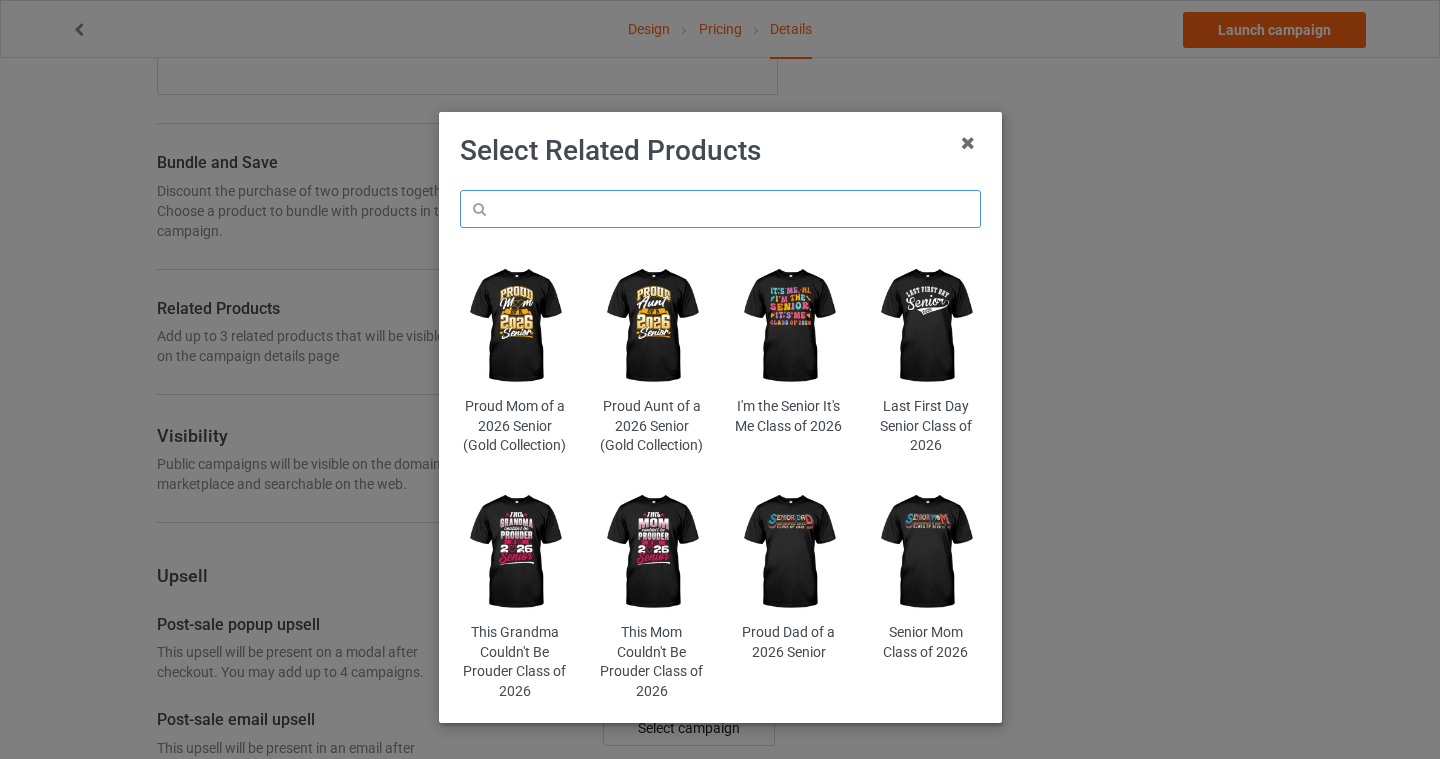 click at bounding box center [720, 209] 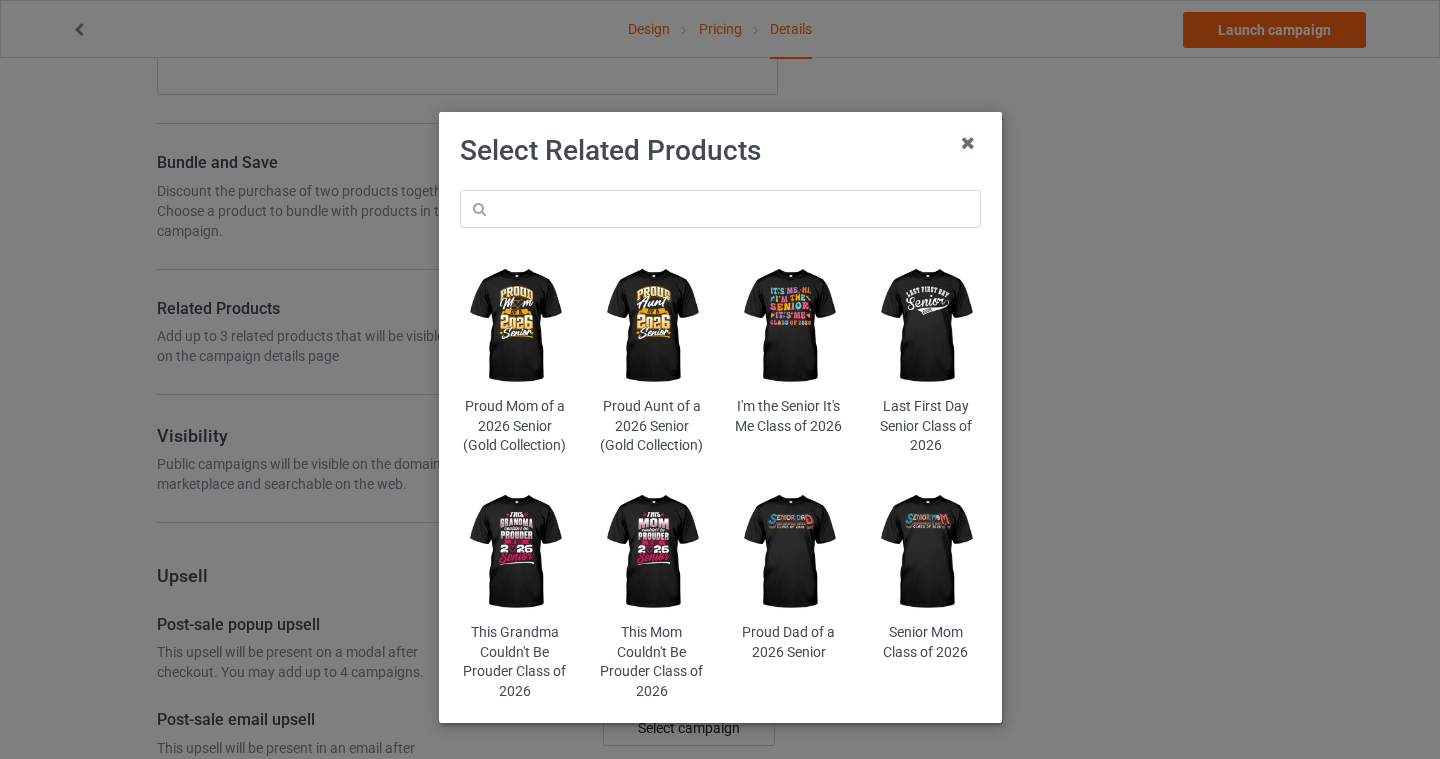 click at bounding box center [651, 552] 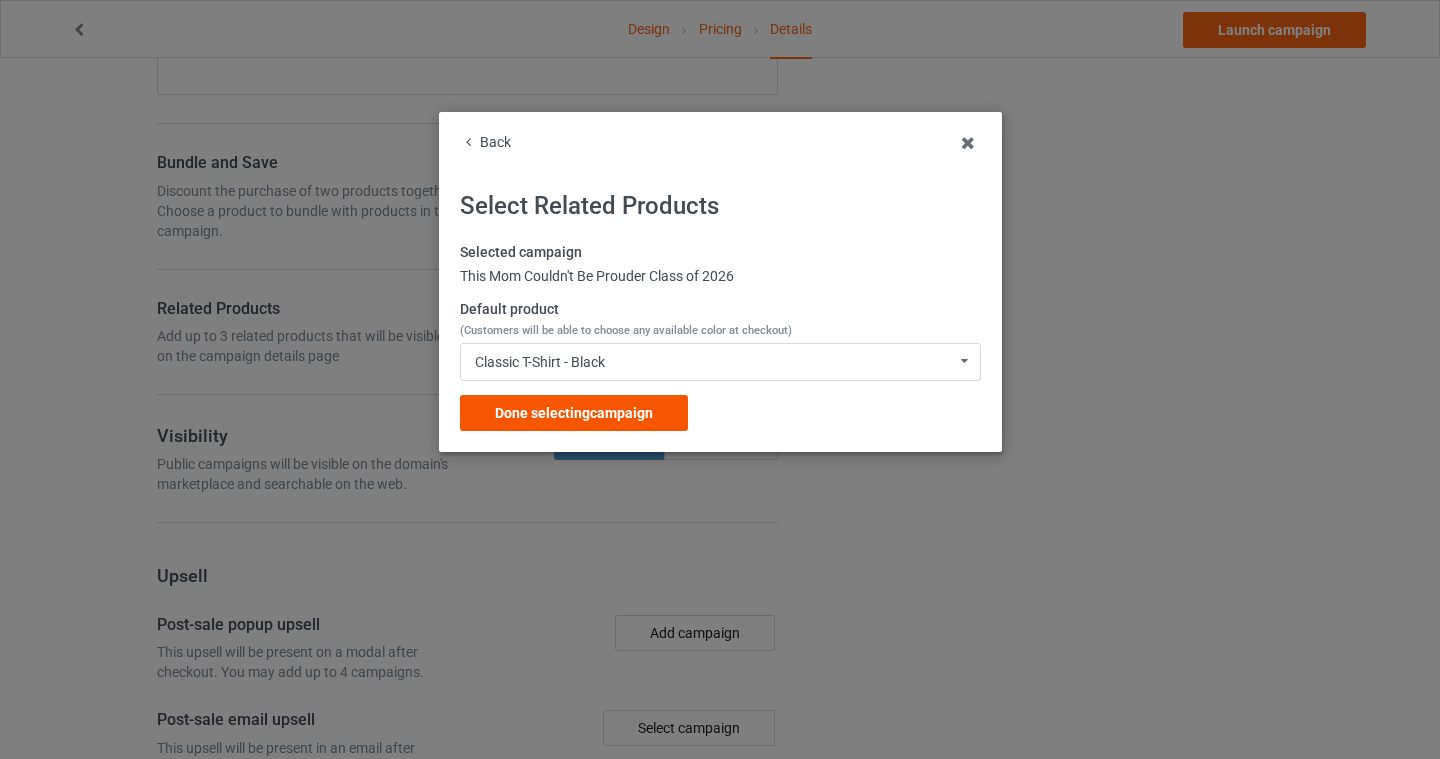 click on "Done selecting  campaign" at bounding box center (574, 413) 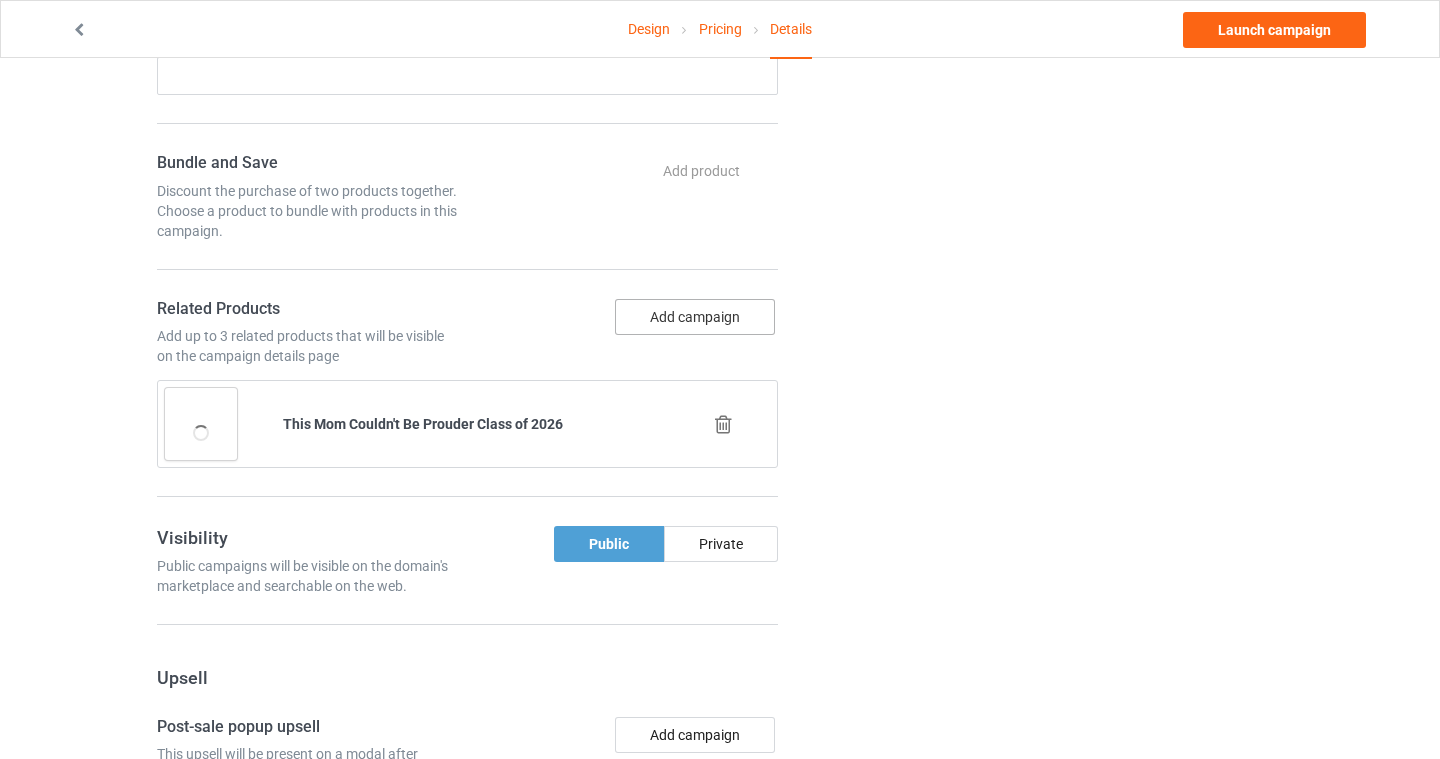click on "Add campaign" at bounding box center [695, 317] 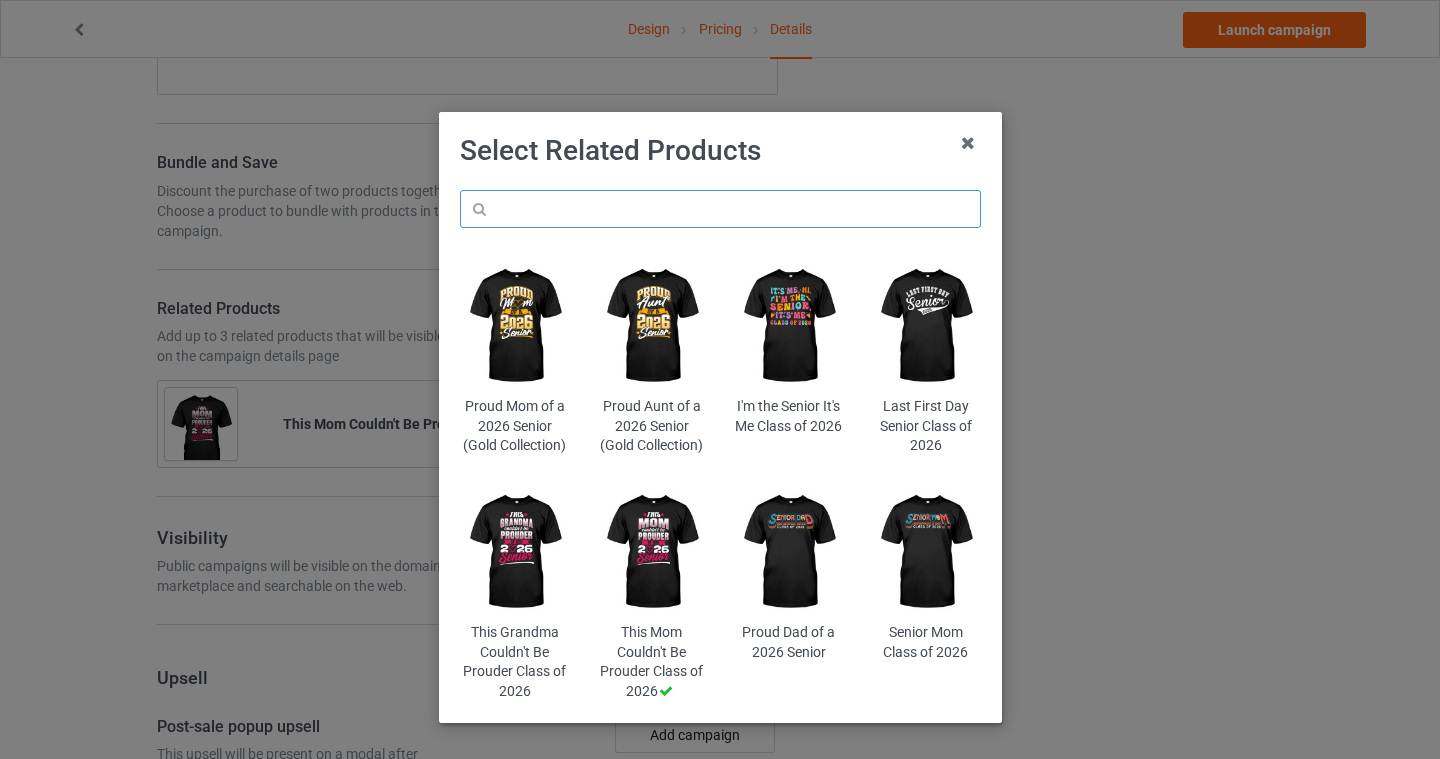click at bounding box center [720, 209] 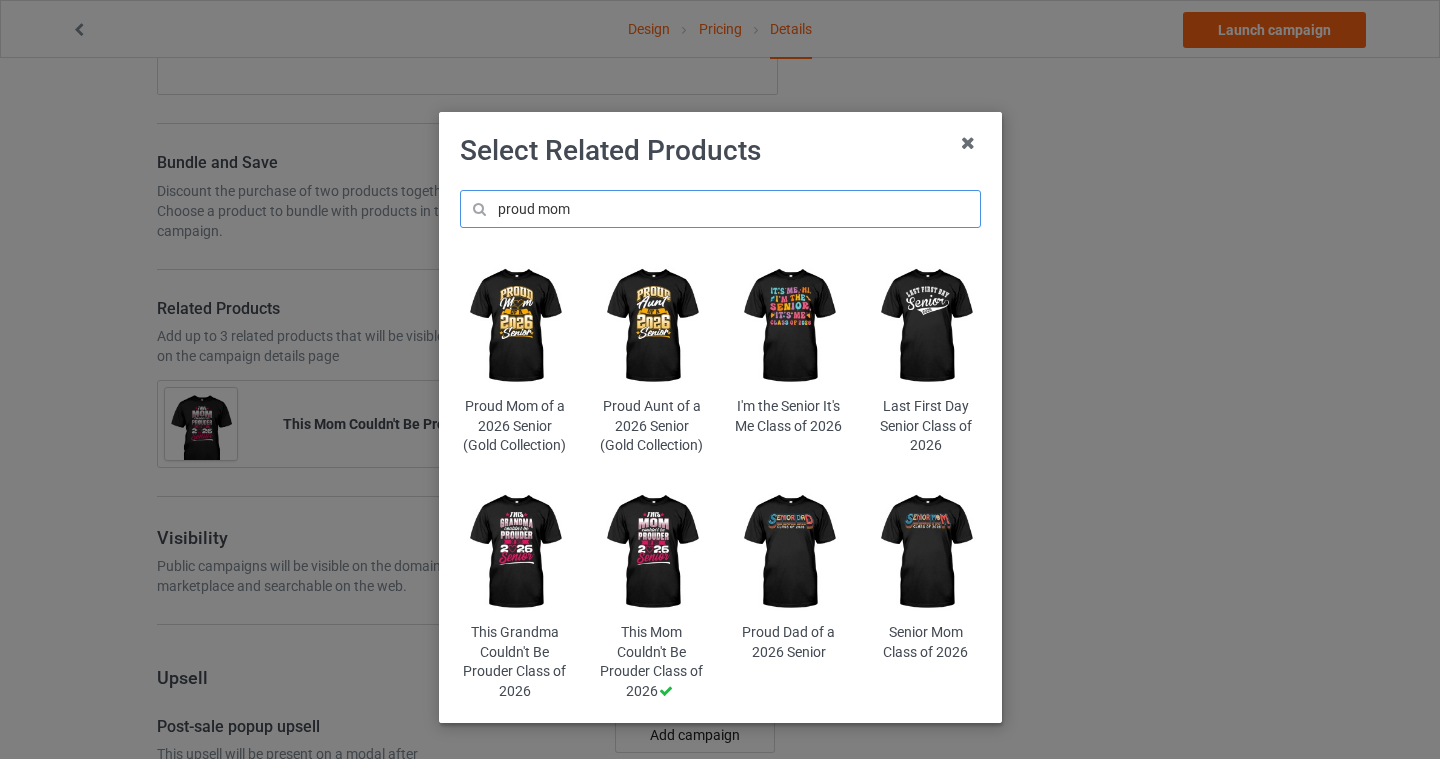 type on "proud mom" 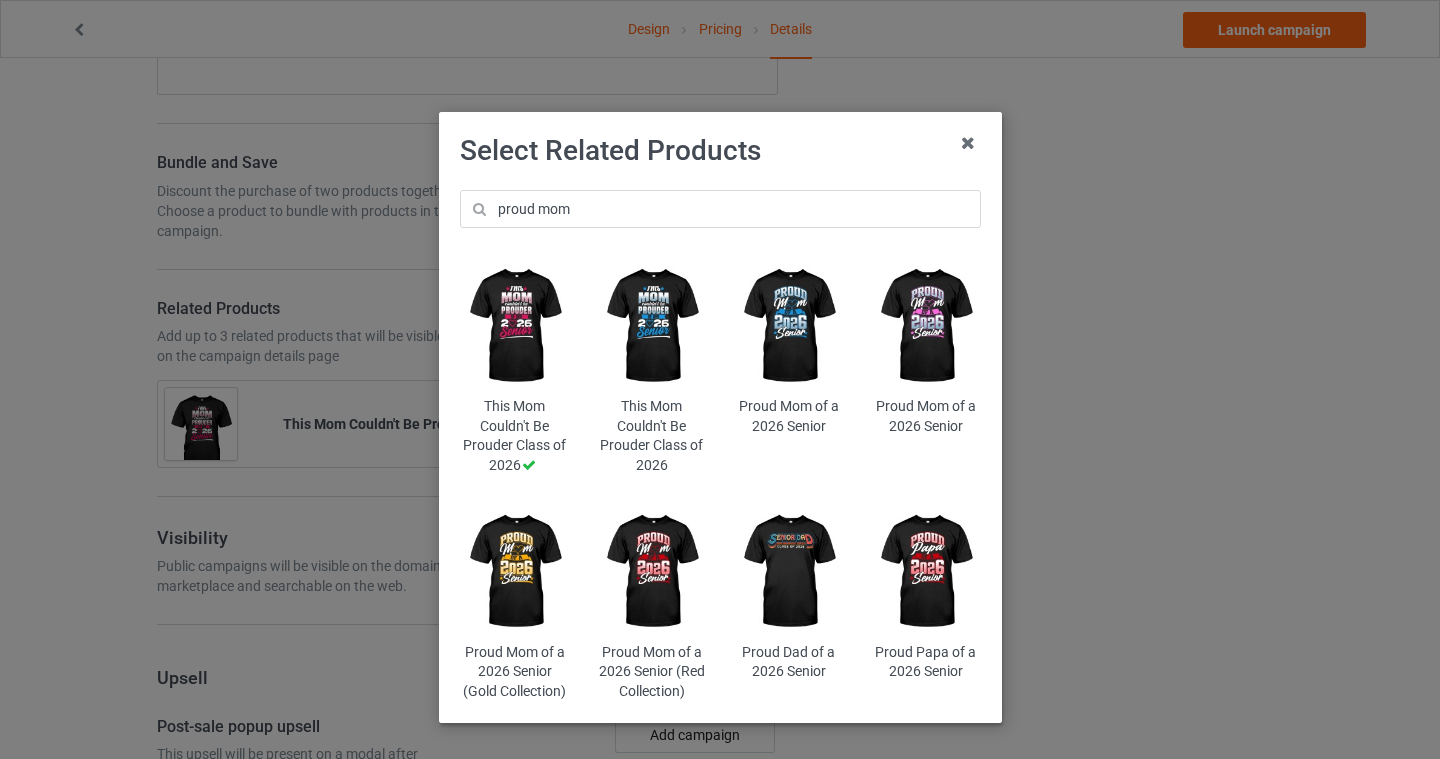 click at bounding box center [925, 326] 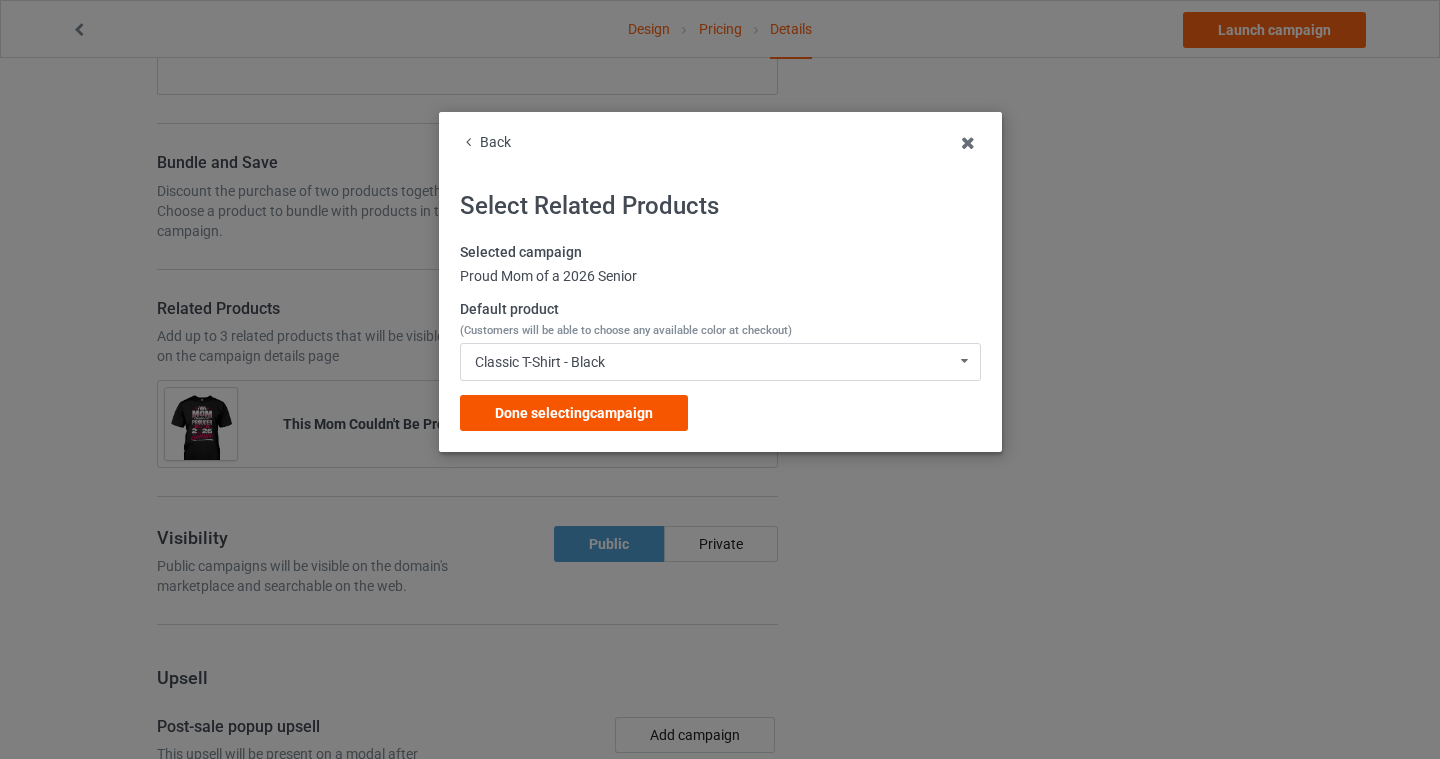 click on "Done selecting  campaign" at bounding box center (574, 413) 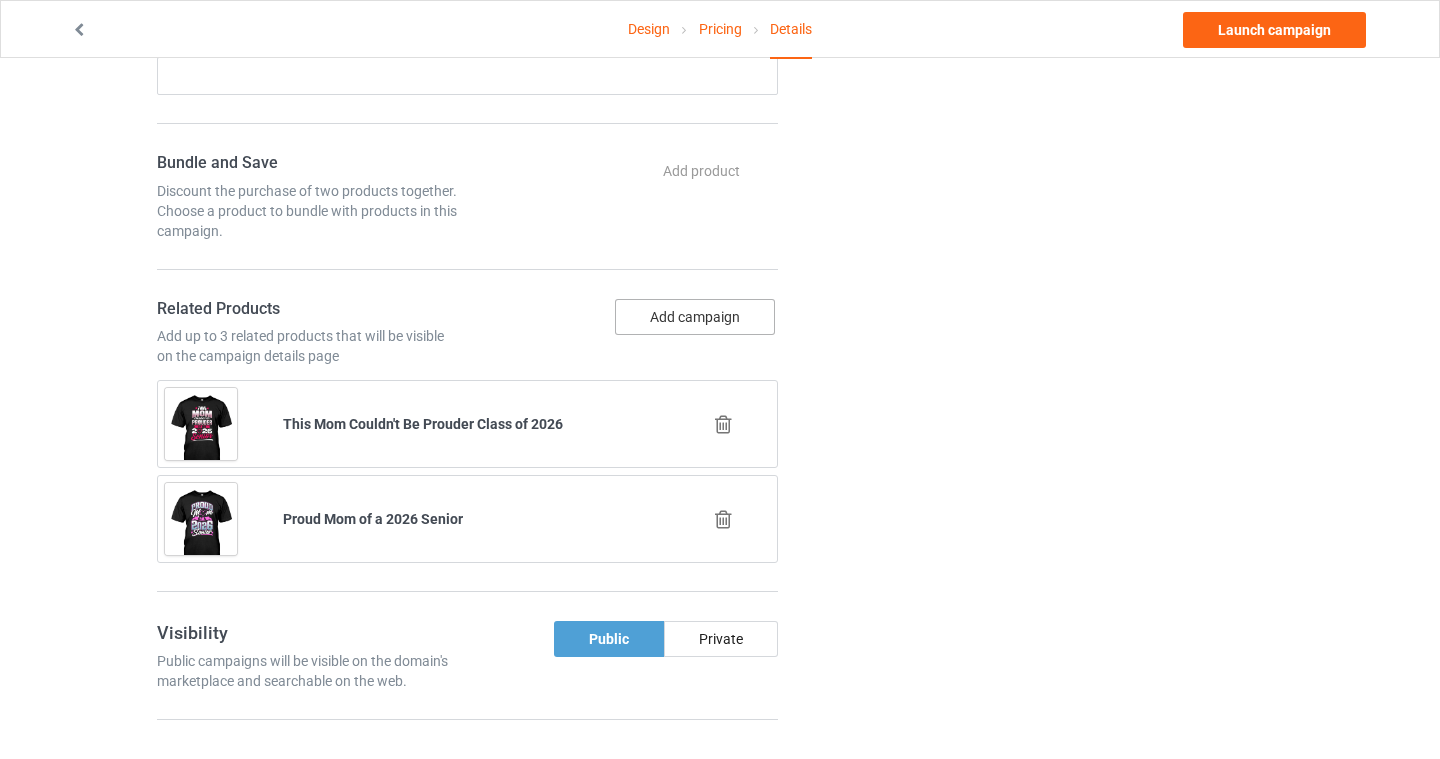 click on "Add campaign" at bounding box center (695, 317) 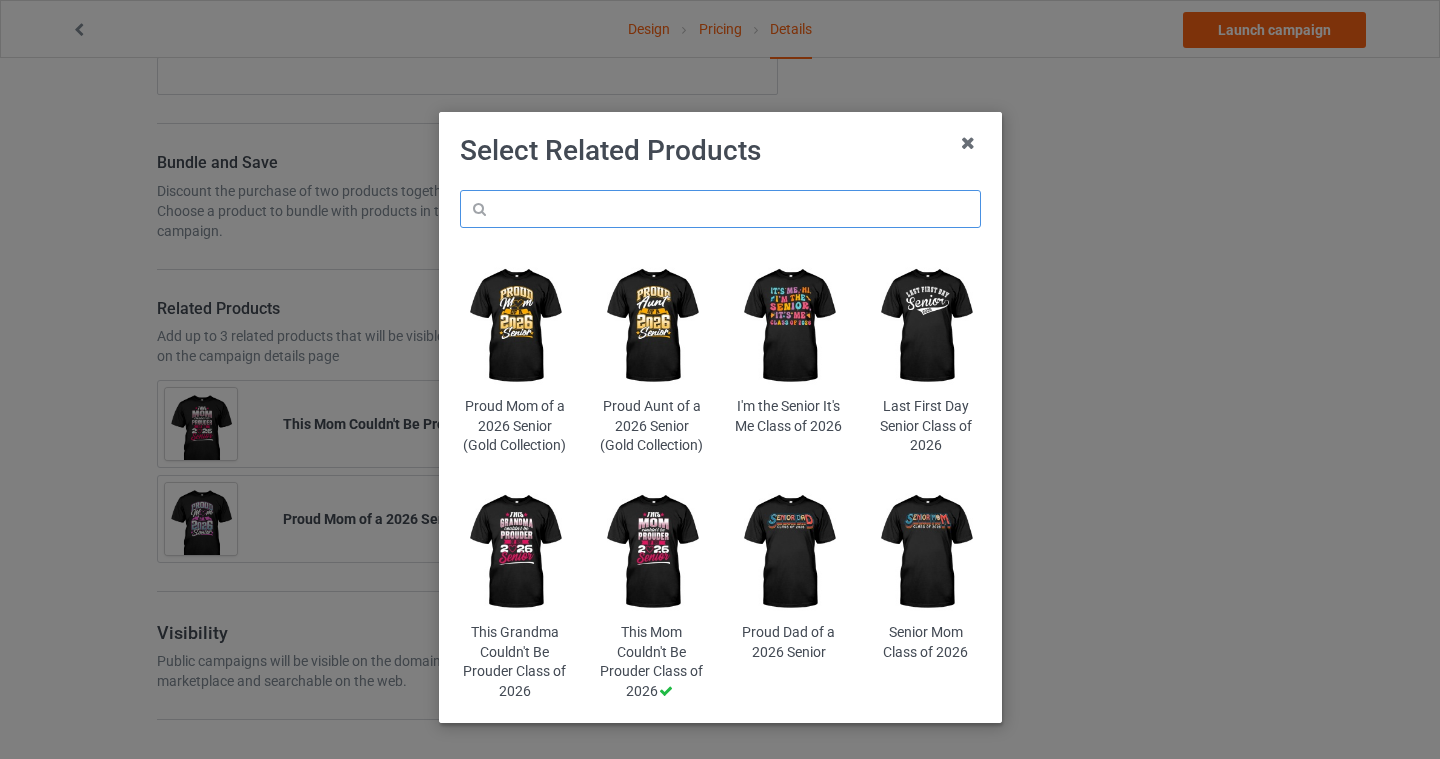 click at bounding box center [720, 209] 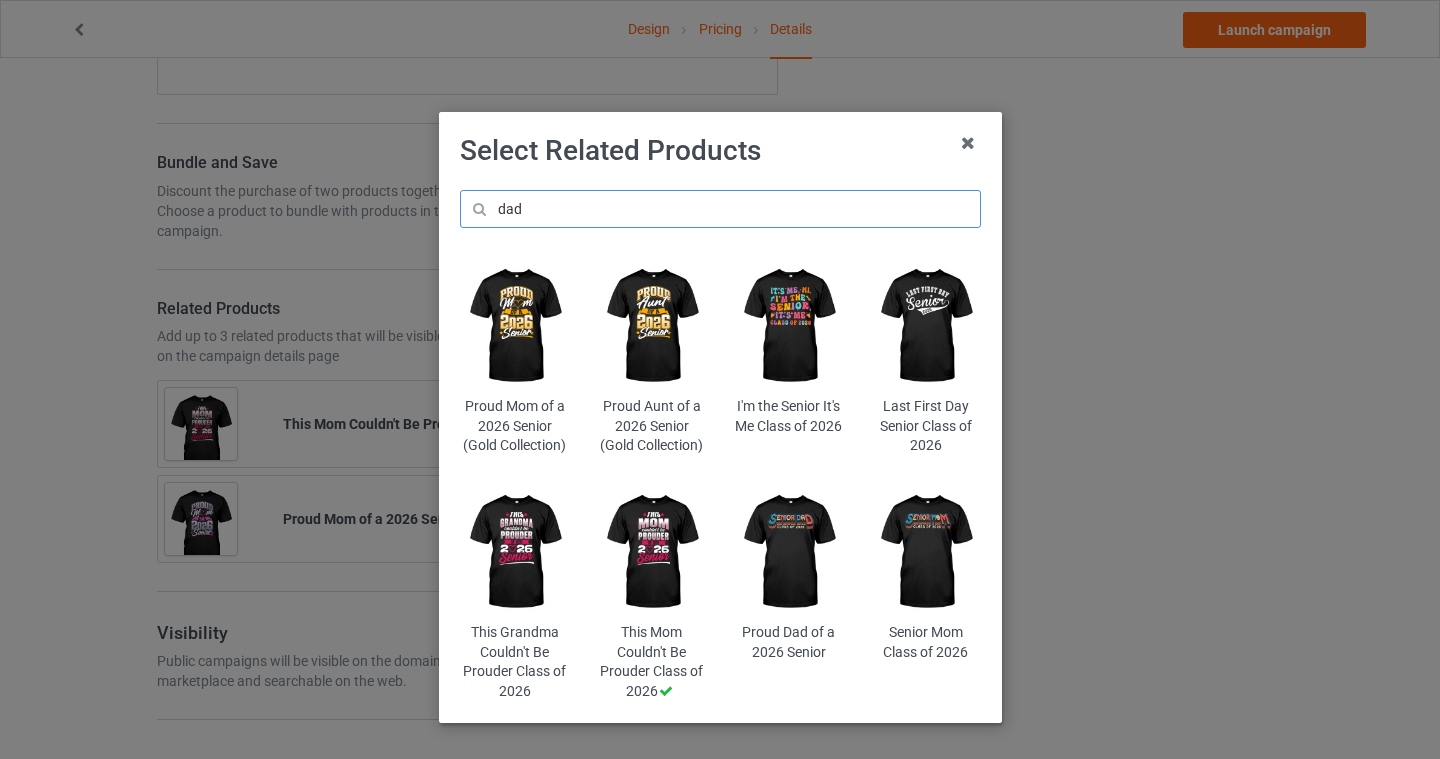 type on "dad" 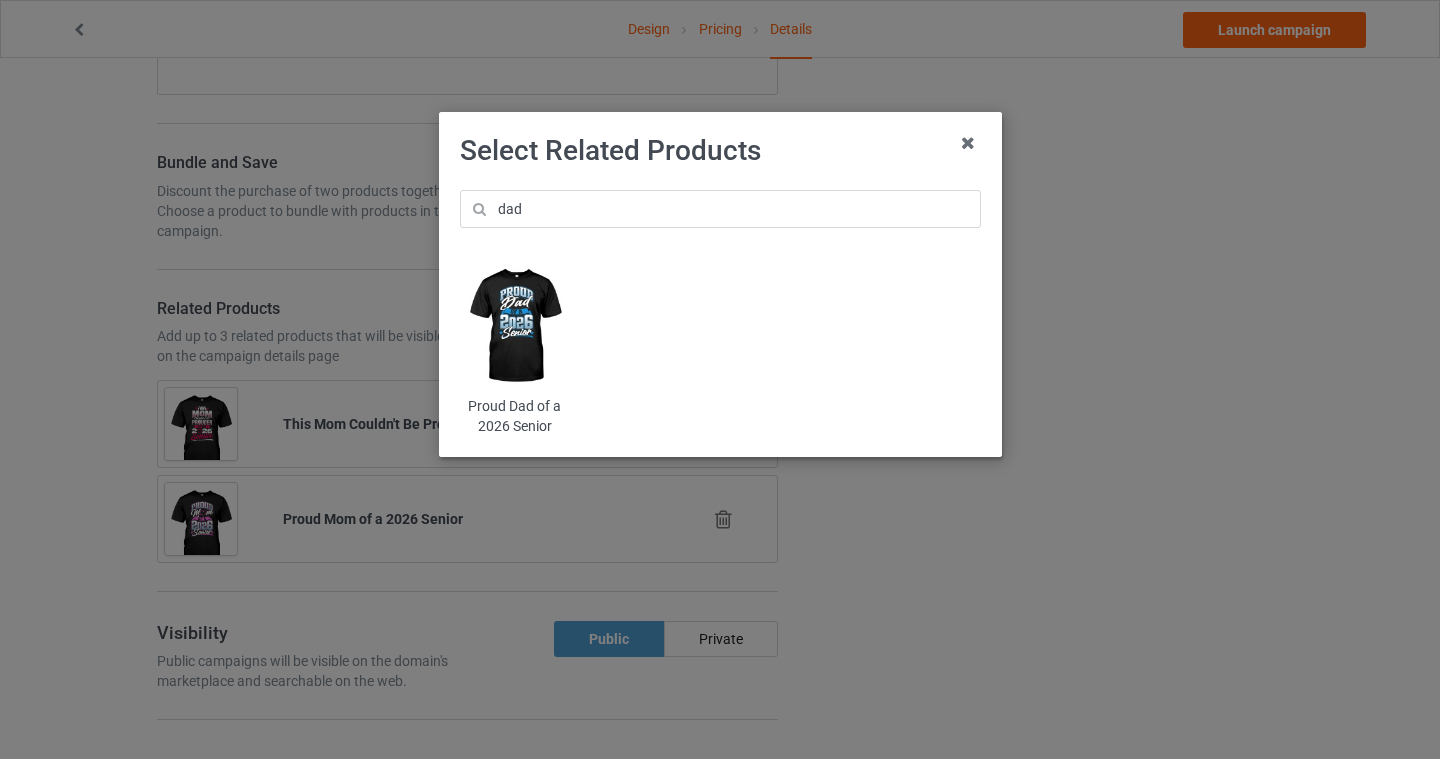 click at bounding box center (514, 326) 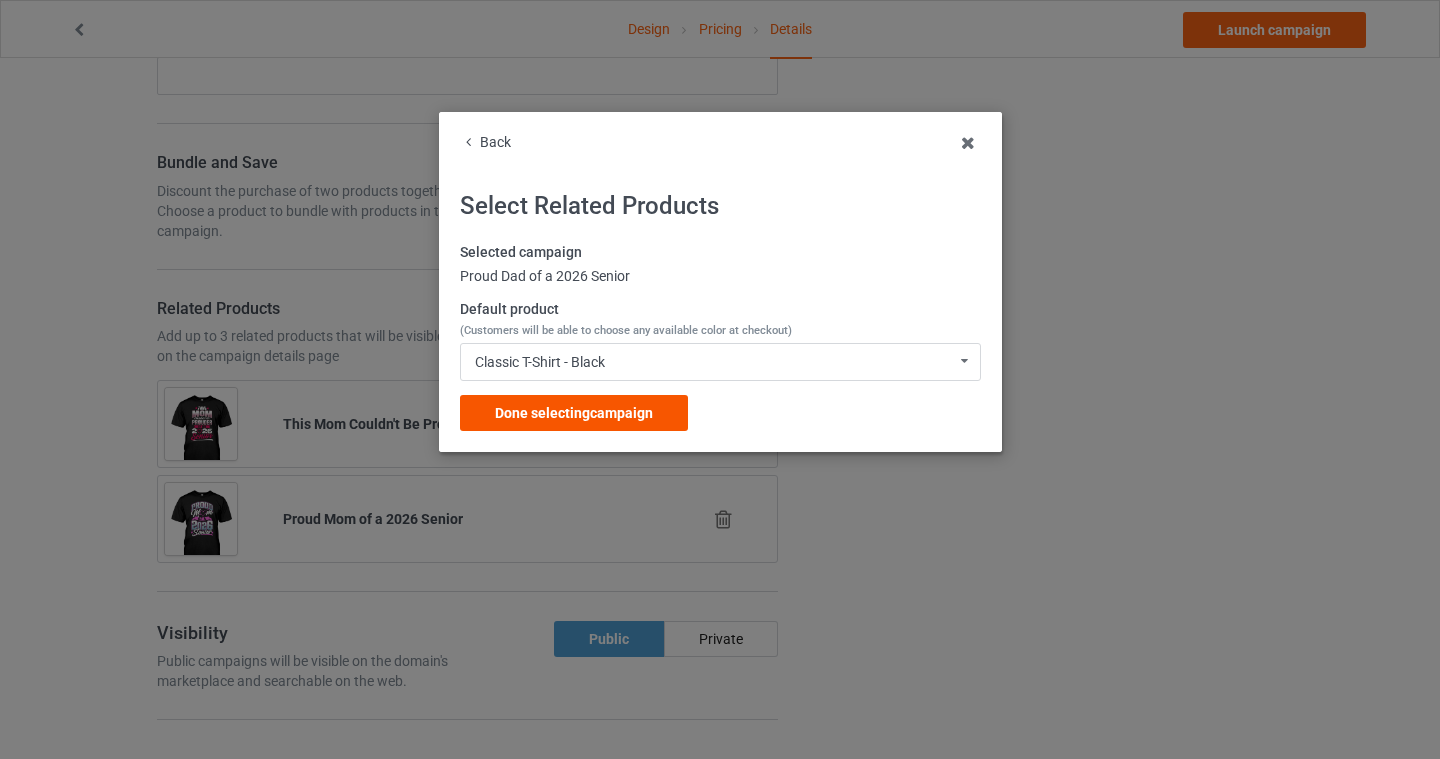 click on "Done selecting  campaign" at bounding box center [574, 413] 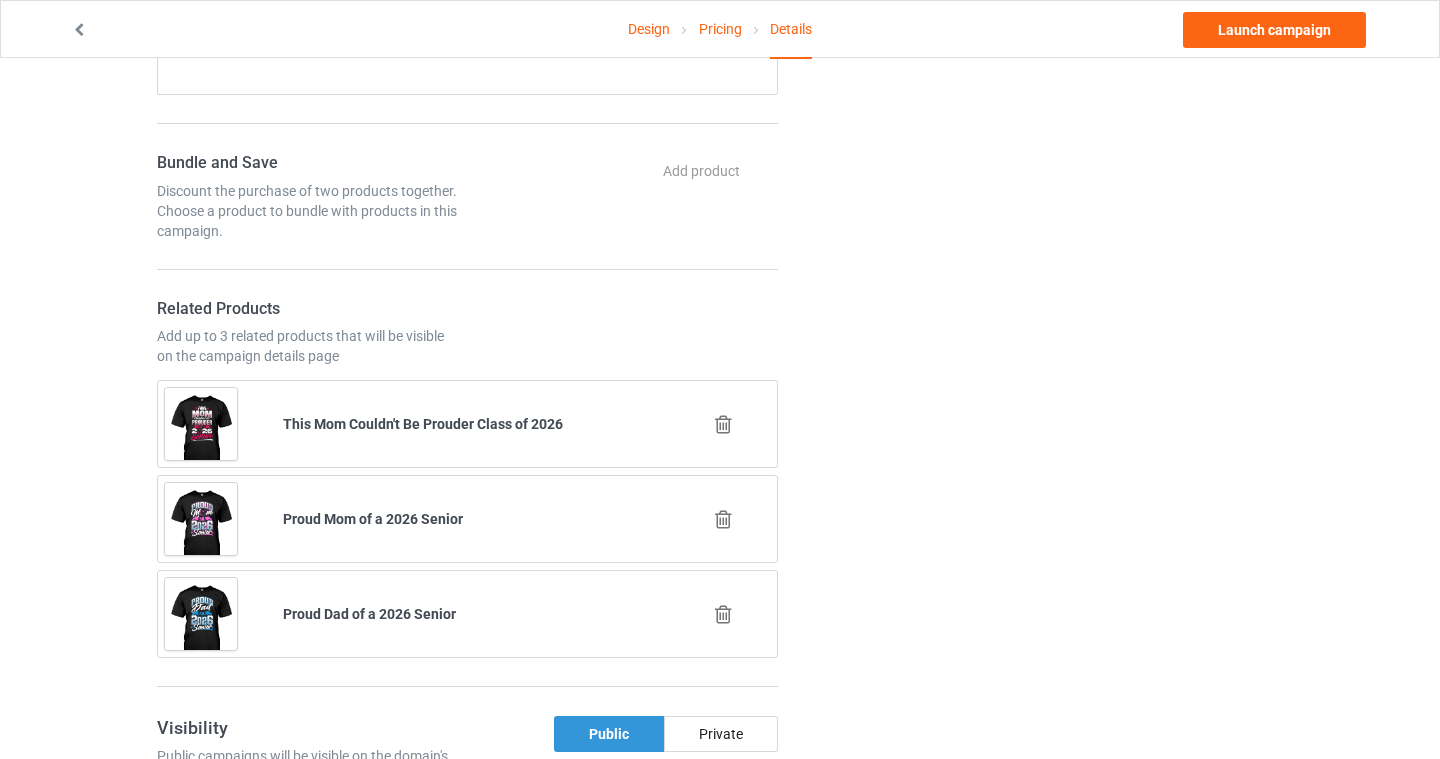 scroll, scrollTop: 0, scrollLeft: 0, axis: both 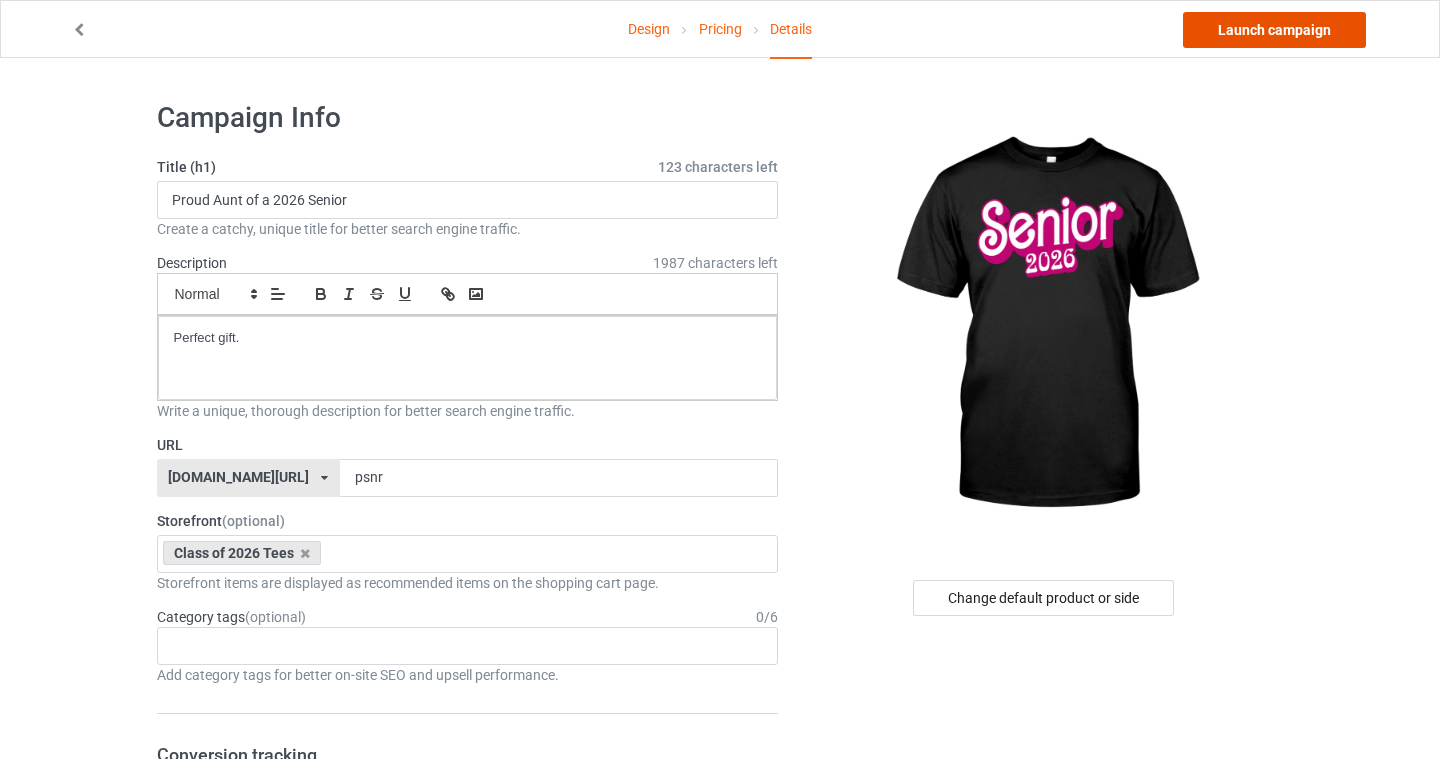 click on "Launch campaign" at bounding box center (1274, 30) 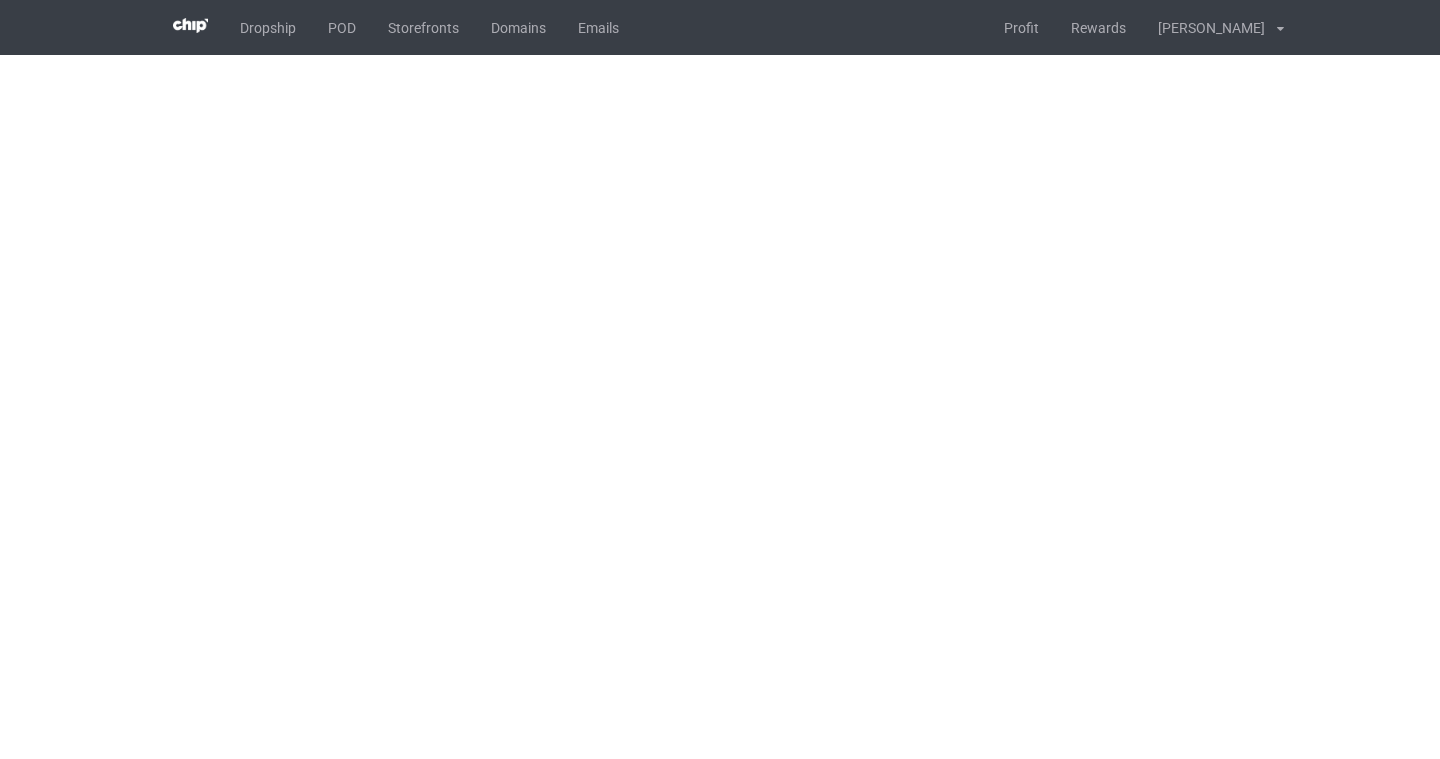 scroll, scrollTop: 0, scrollLeft: 0, axis: both 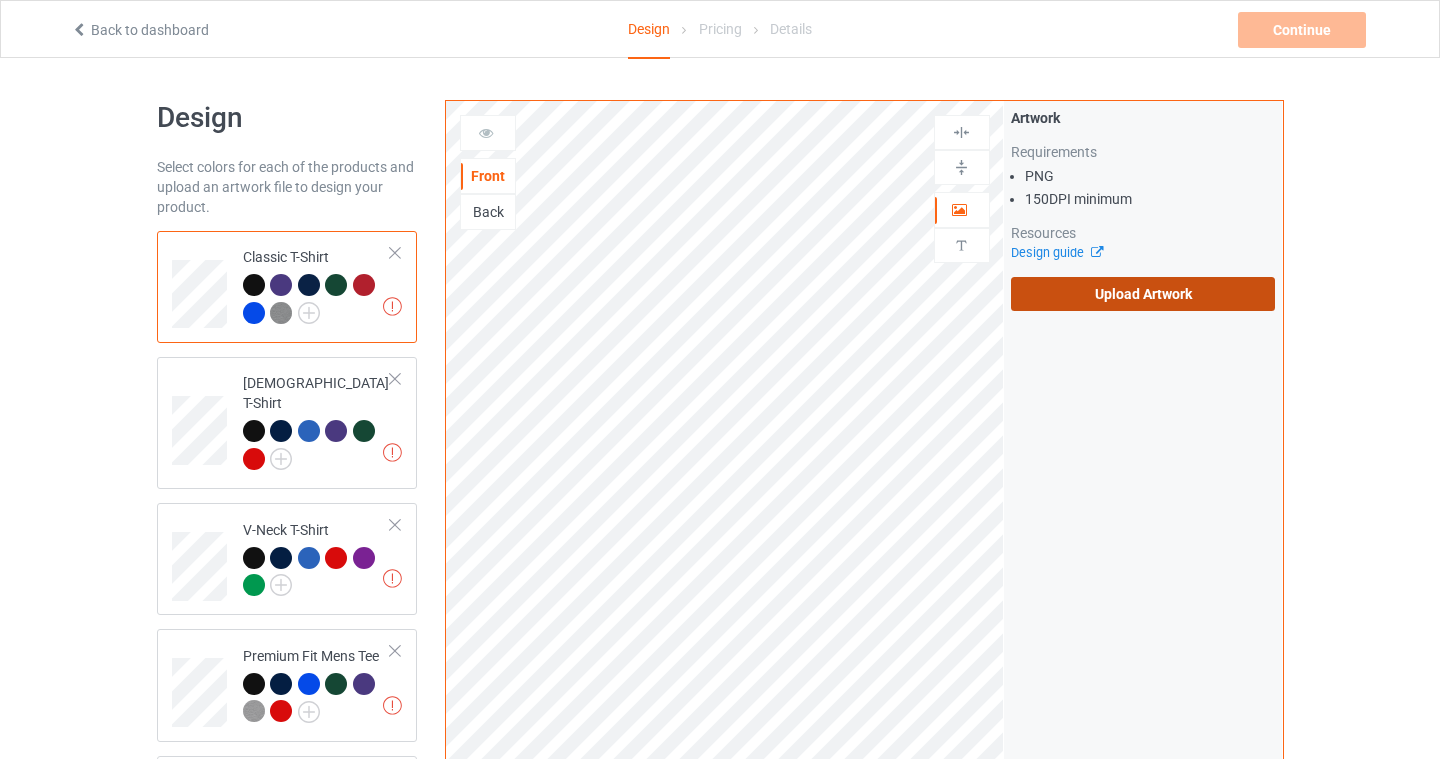 click on "Upload Artwork" at bounding box center (1143, 294) 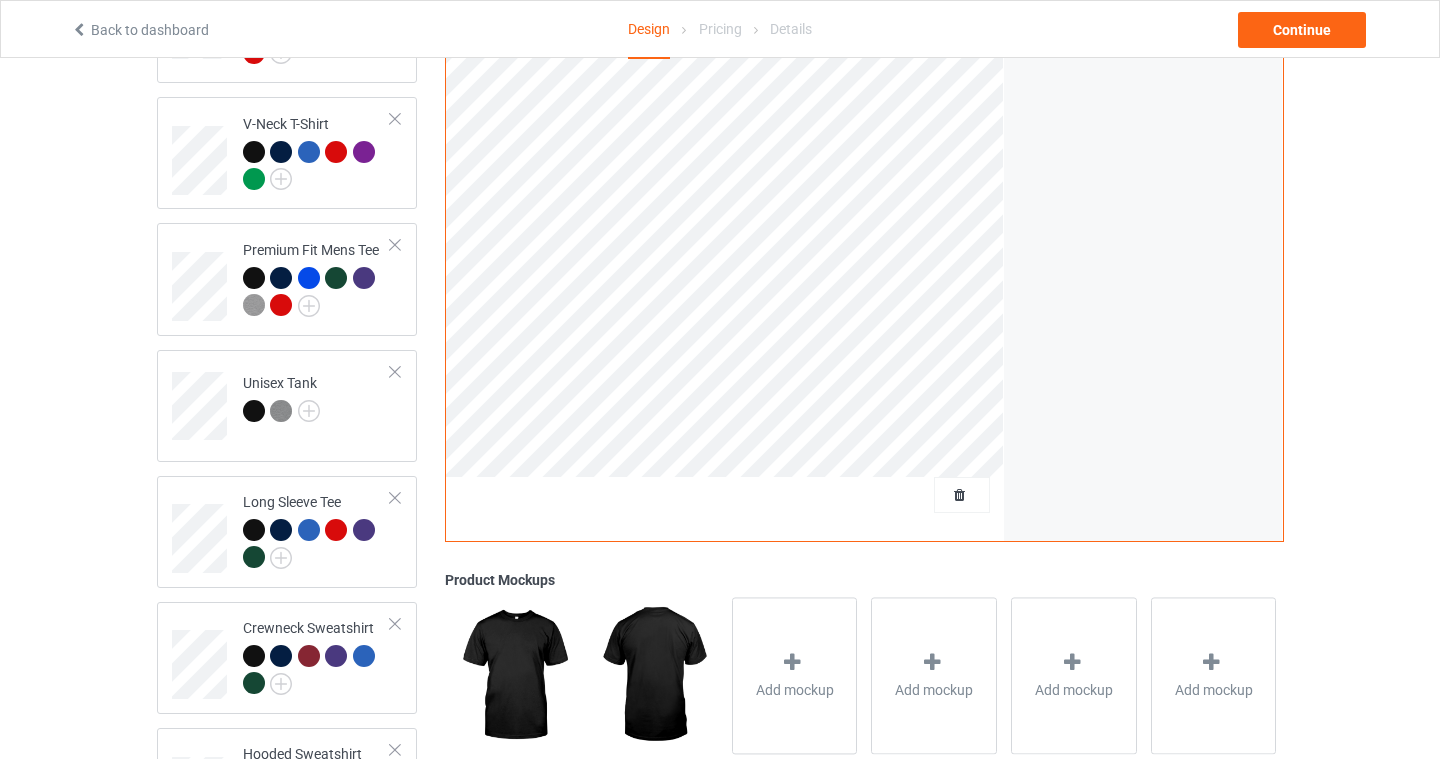 scroll, scrollTop: 0, scrollLeft: 0, axis: both 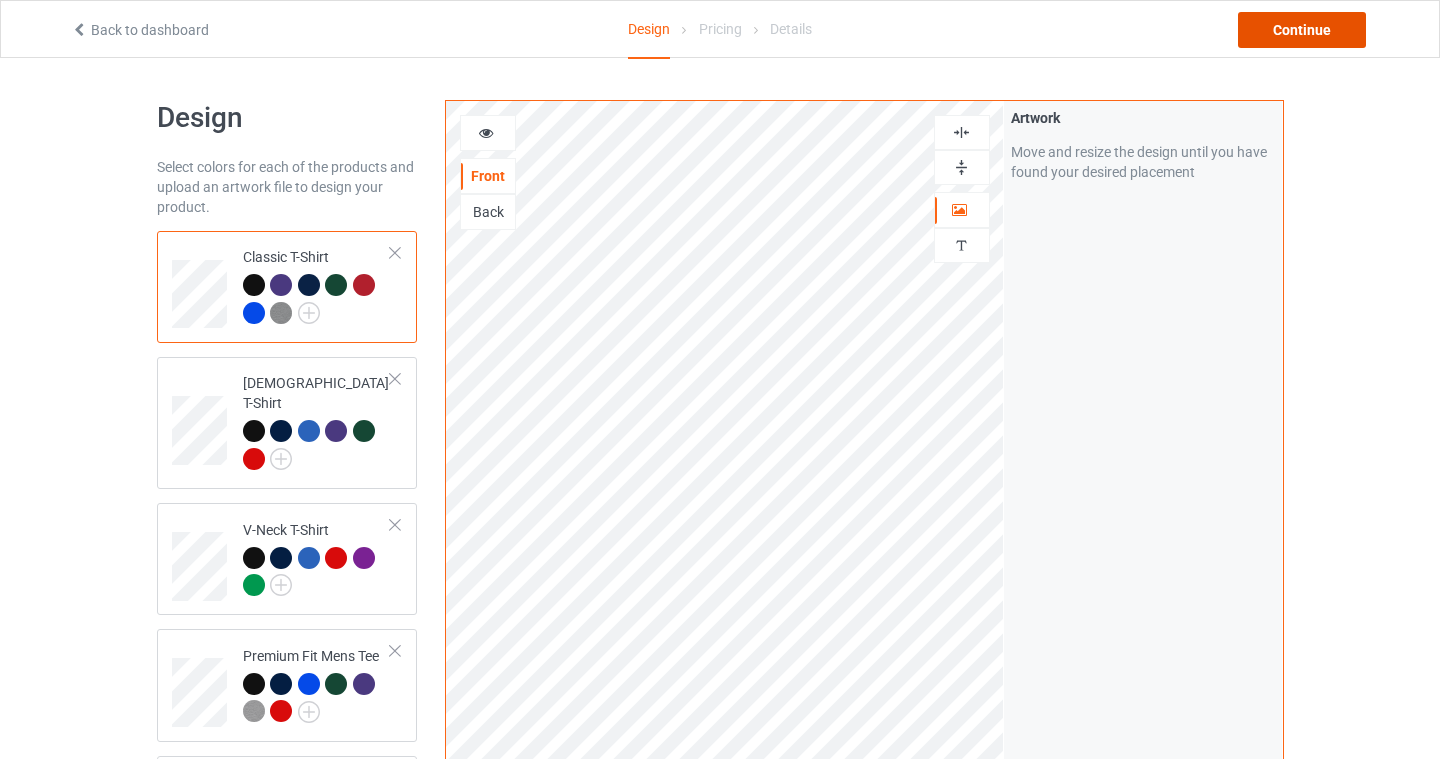 click on "Continue" at bounding box center [1302, 30] 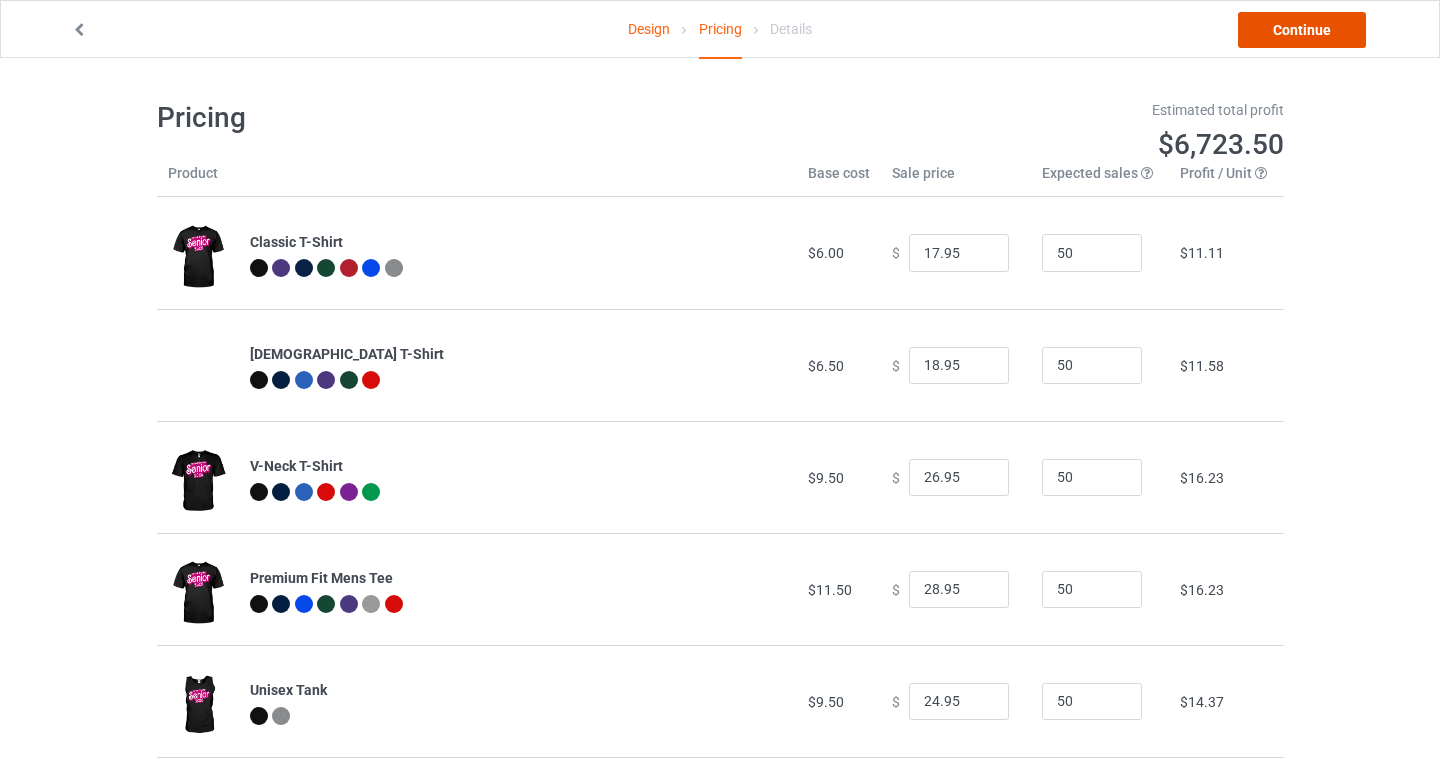 click on "Continue" at bounding box center [1302, 30] 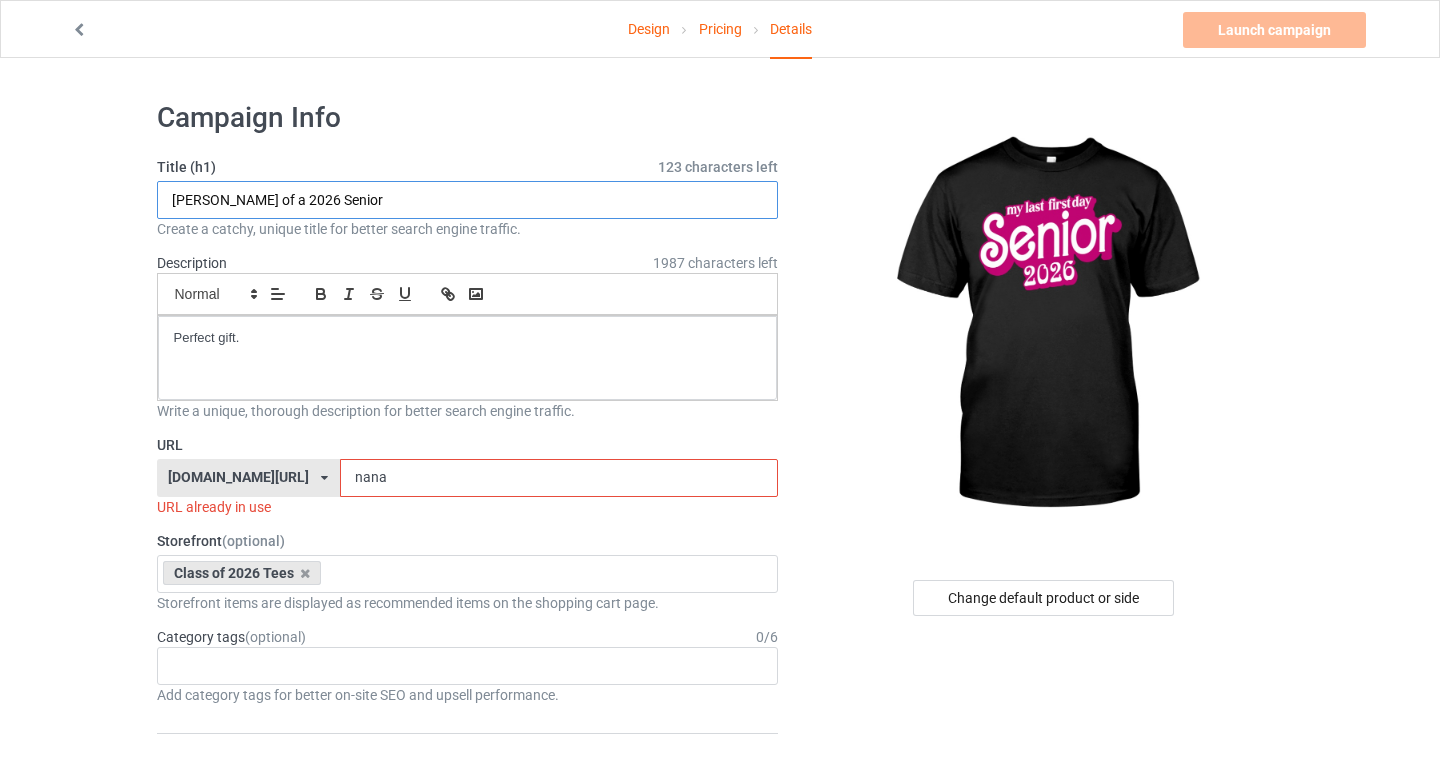 click on "[PERSON_NAME] of a 2026 Senior" at bounding box center (468, 200) 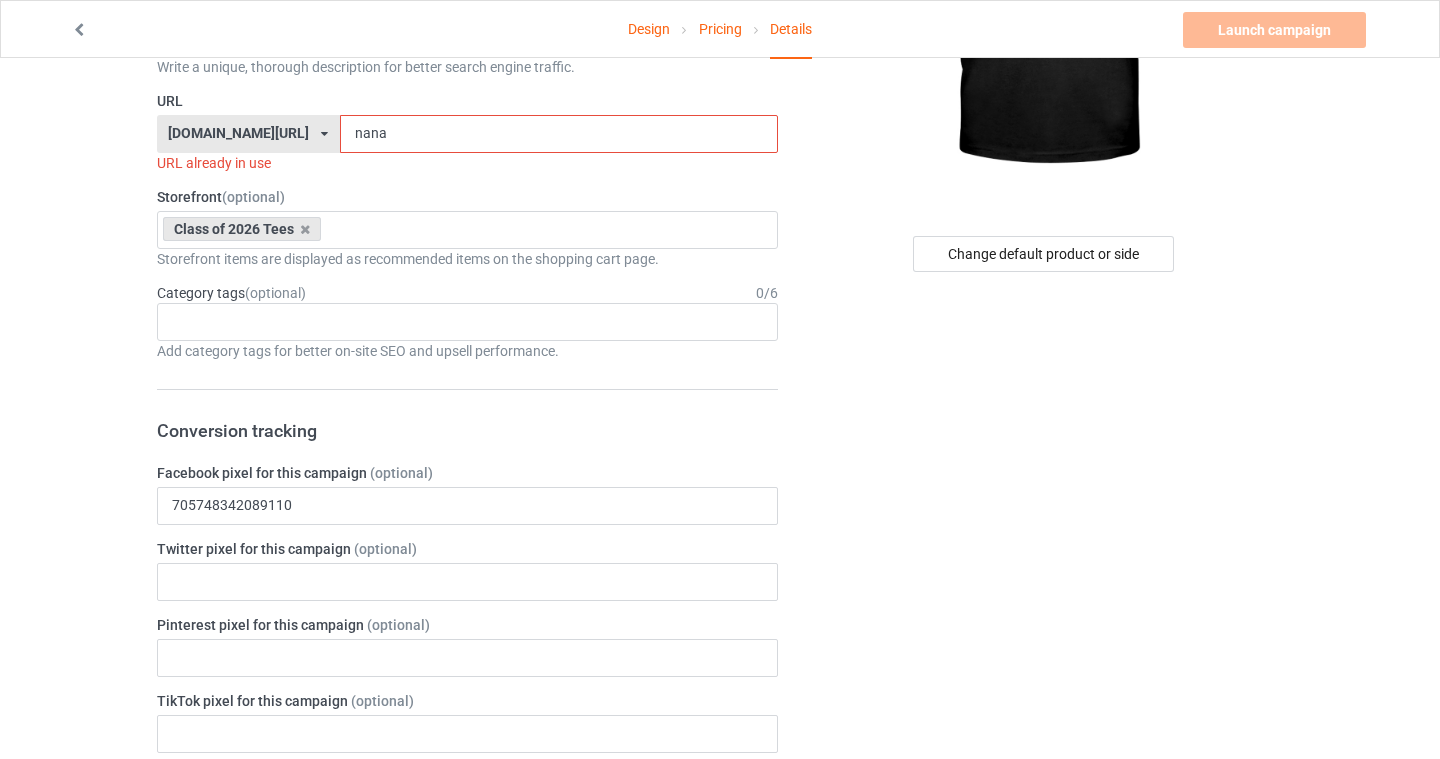 scroll, scrollTop: 326, scrollLeft: 0, axis: vertical 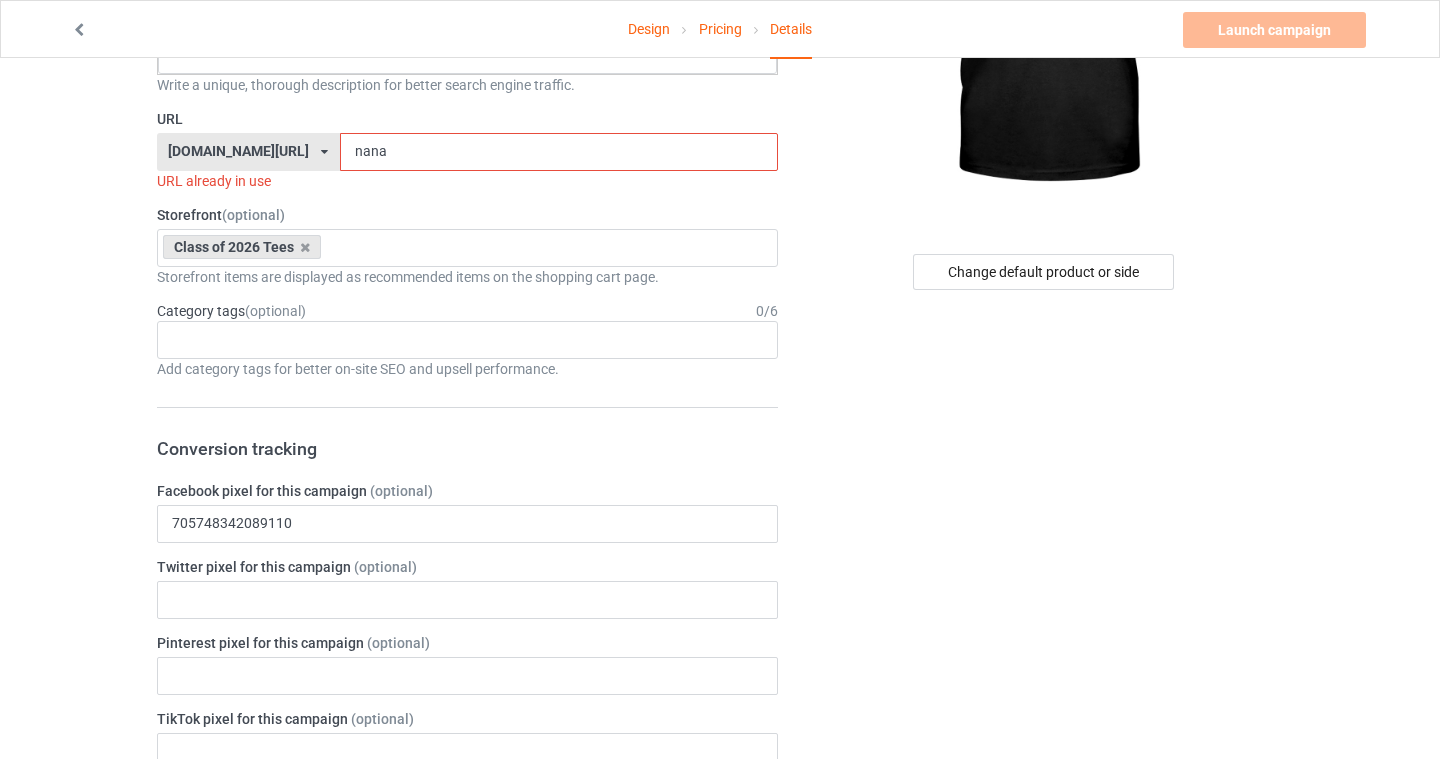type on "My Last First Day Senior 2026" 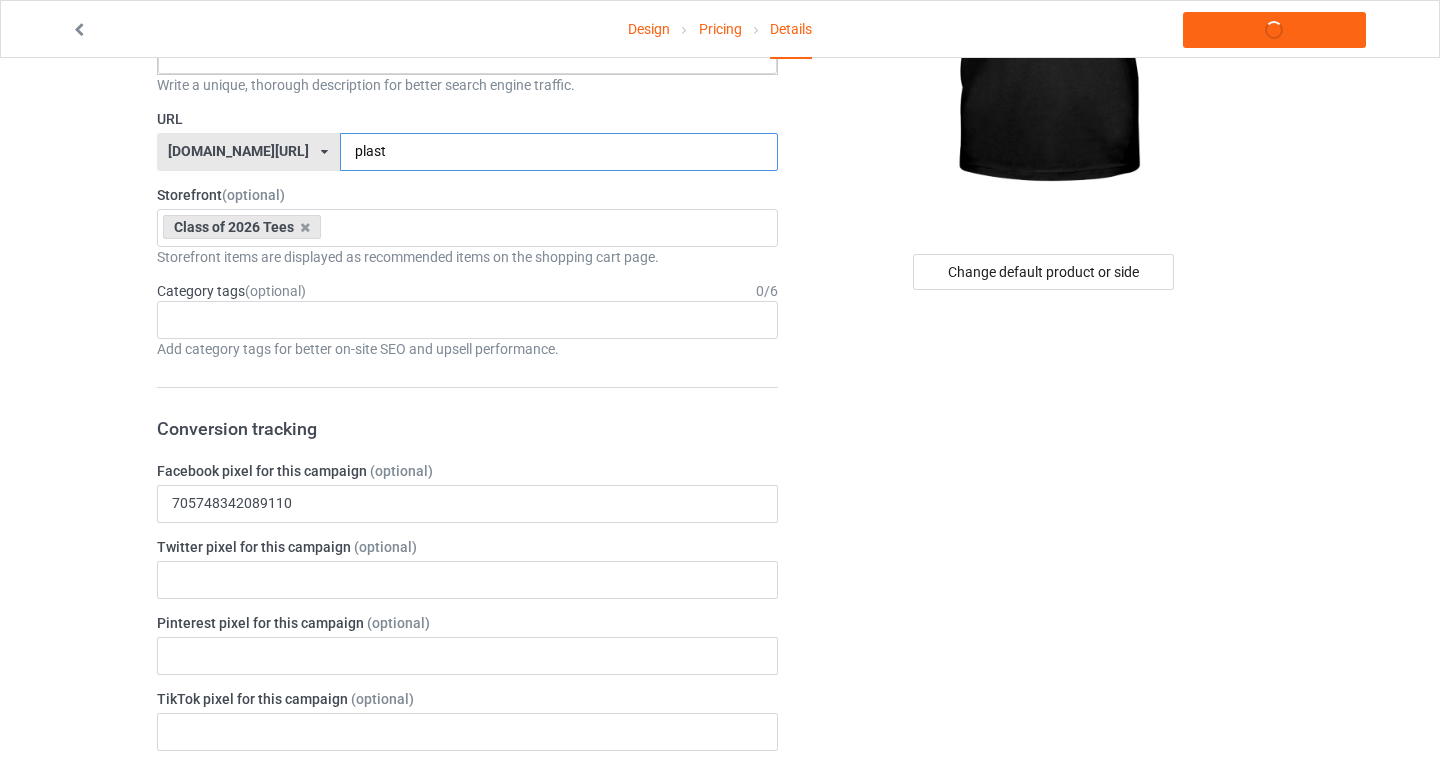 type on "plast" 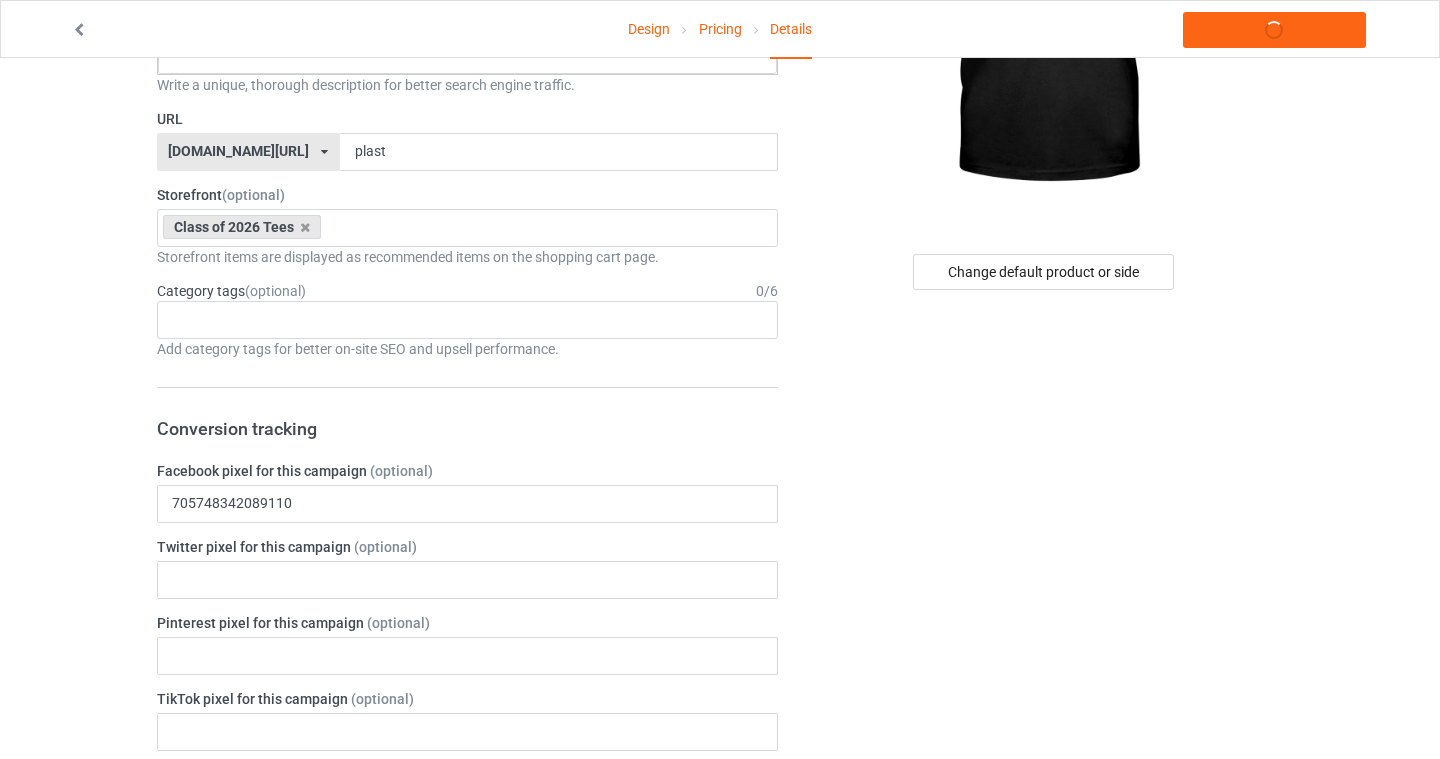 click on "Design Pricing Details Launch campaign Campaign Info Title (h1) 121   characters left My Last First Day Senior 2026 Create a catchy, unique title for better search engine traffic. Description 1987   characters left       Small Normal Large Big Huge                                                                                     Perfect gift. Write a unique, thorough description for better search engine traffic. URL [DOMAIN_NAME][URL] [DOMAIN_NAME][URL] [DOMAIN_NAME][URL] [DOMAIN_NAME][URL] [DOMAIN_NAME][URL] [DOMAIN_NAME][URL] [DOMAIN_NAME][URL] [DOMAIN_NAME][URL] [DOMAIN_NAME][URL] [DOMAIN_NAME][URL] [DOMAIN_NAME][URL] [DOMAIN_NAME][URL] [DOMAIN_NAME][URL] [DOMAIN_NAME][URL] [DOMAIN_NAME][URL] [DOMAIN_NAME][URL] [DOMAIN_NAME][URL] [DOMAIN_NAME][URL] 656dfe6916dd050034cb9572 5fc5013a5a527b31aa72b761 6005c4c7ad19644f66cf261b 6082ac1e83199759e4c6e54d 6112668c4b3605506e12541d 61152c28323a207399f5d18c 6645ed3a71c2d3002f60be12 632899cb11699d00339a499c 65e095a93f7301002fdfee5d plast 0 / 6" at bounding box center [720, 768] 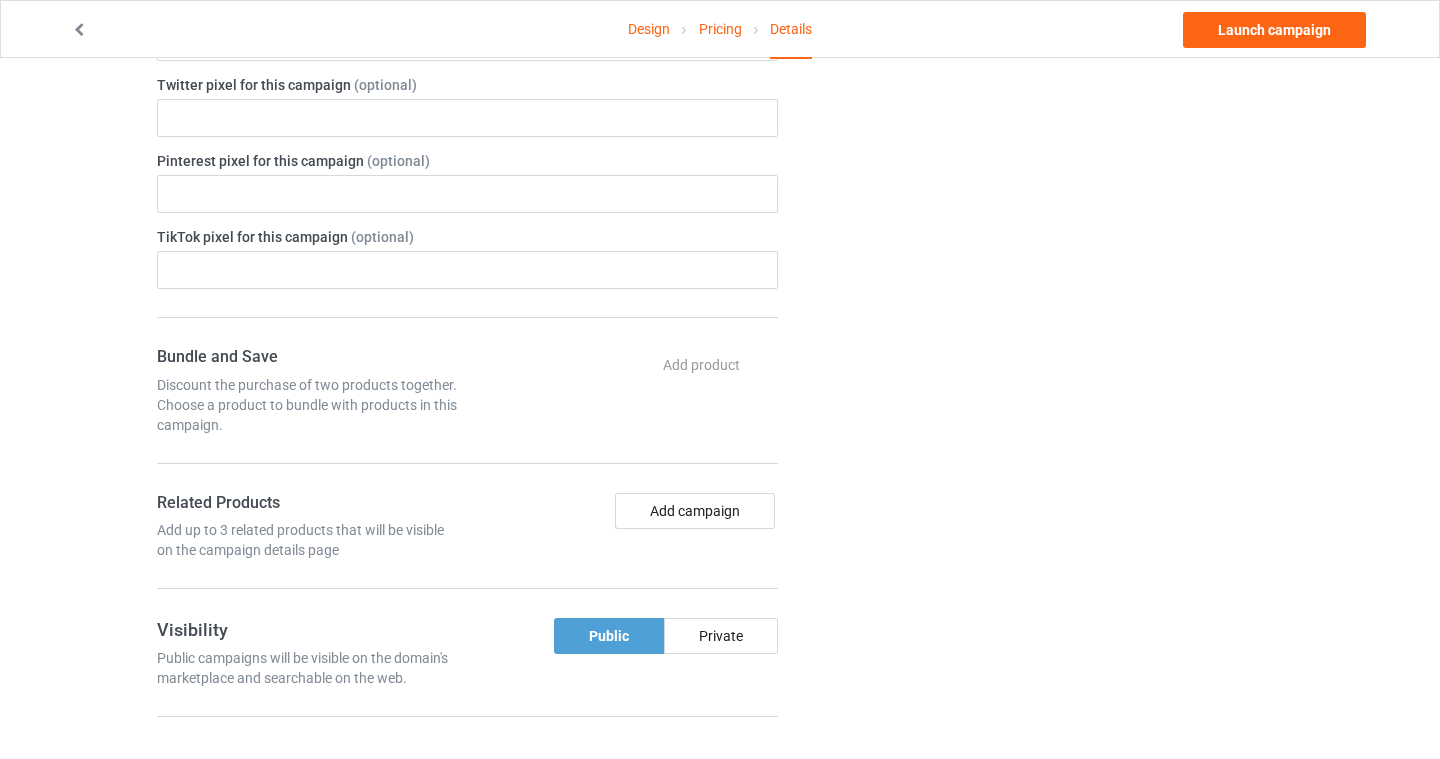 scroll, scrollTop: 799, scrollLeft: 0, axis: vertical 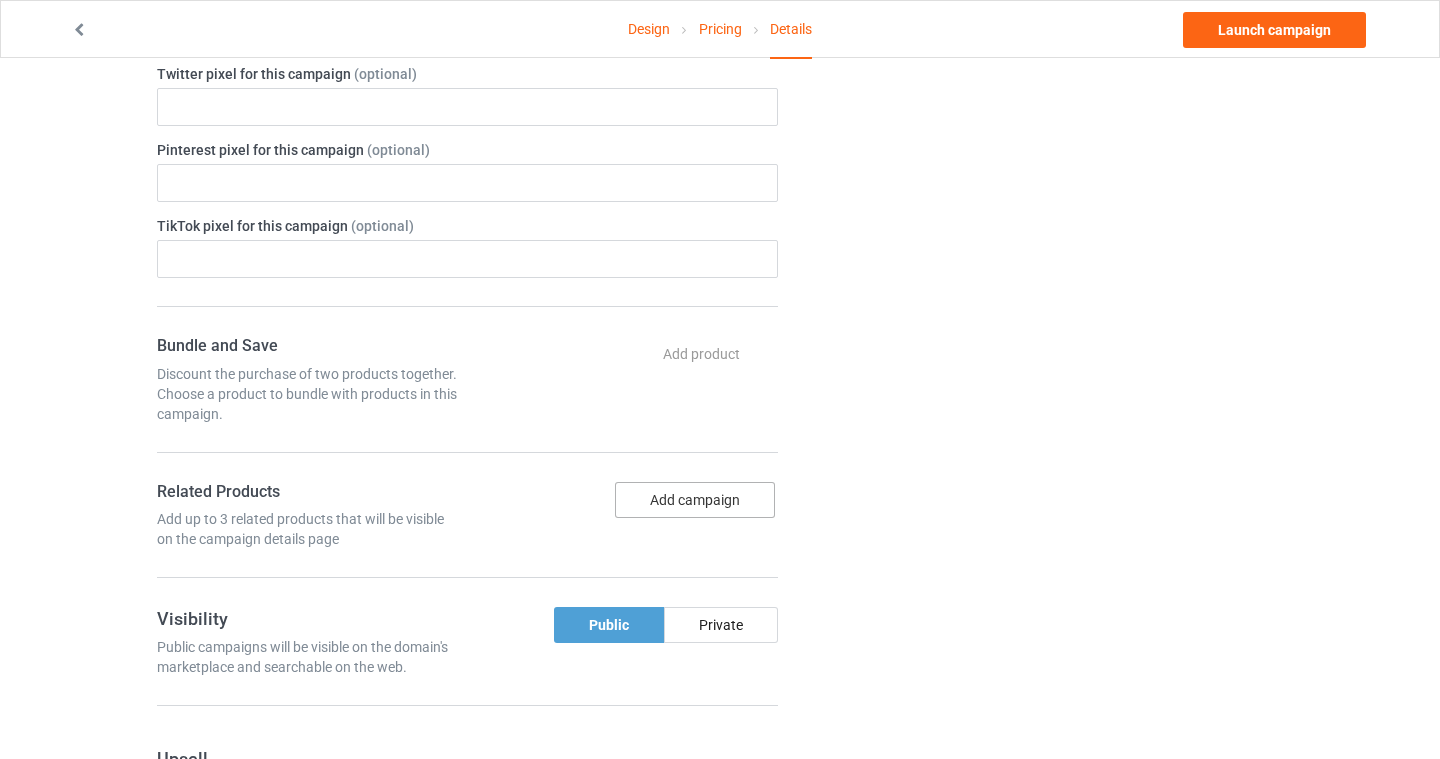 click on "Add campaign" at bounding box center [695, 500] 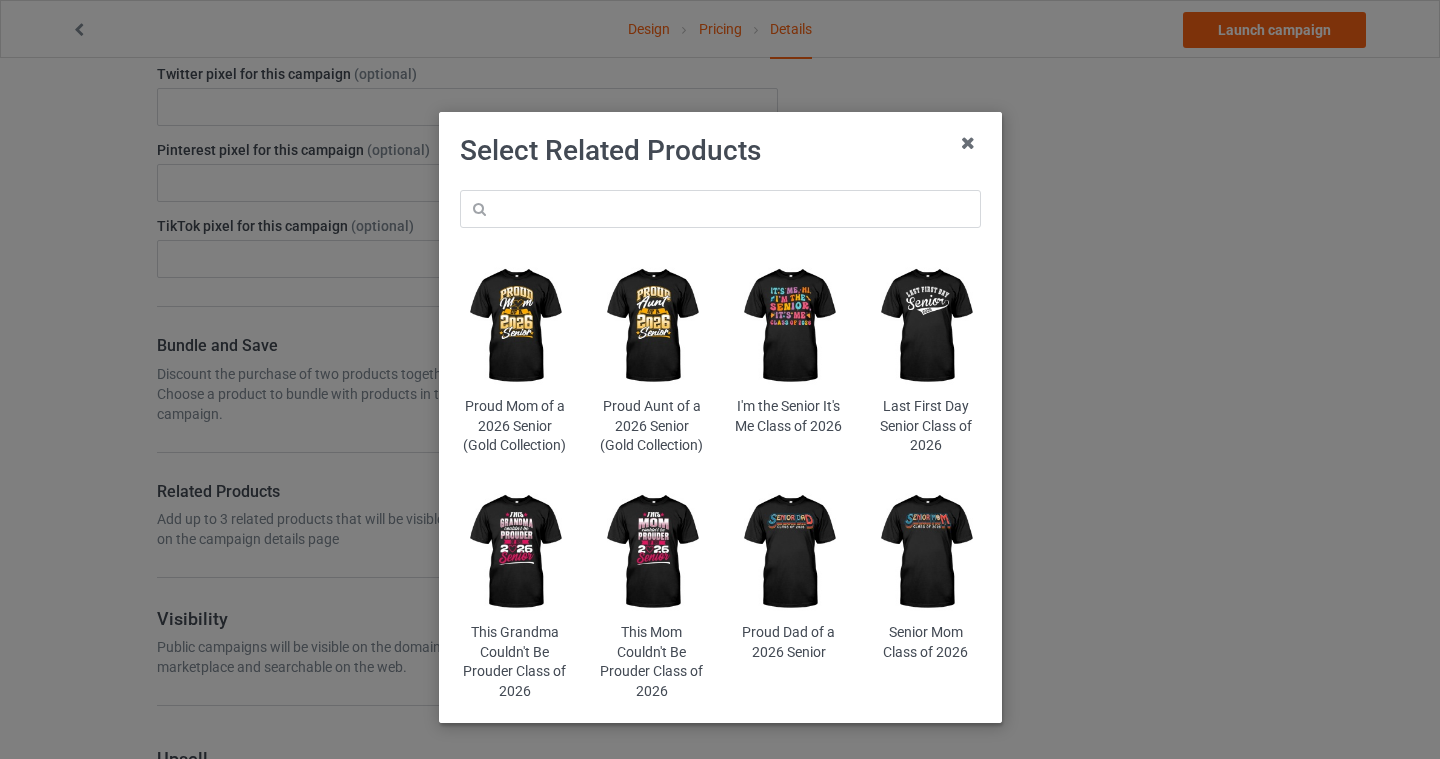 click at bounding box center [651, 552] 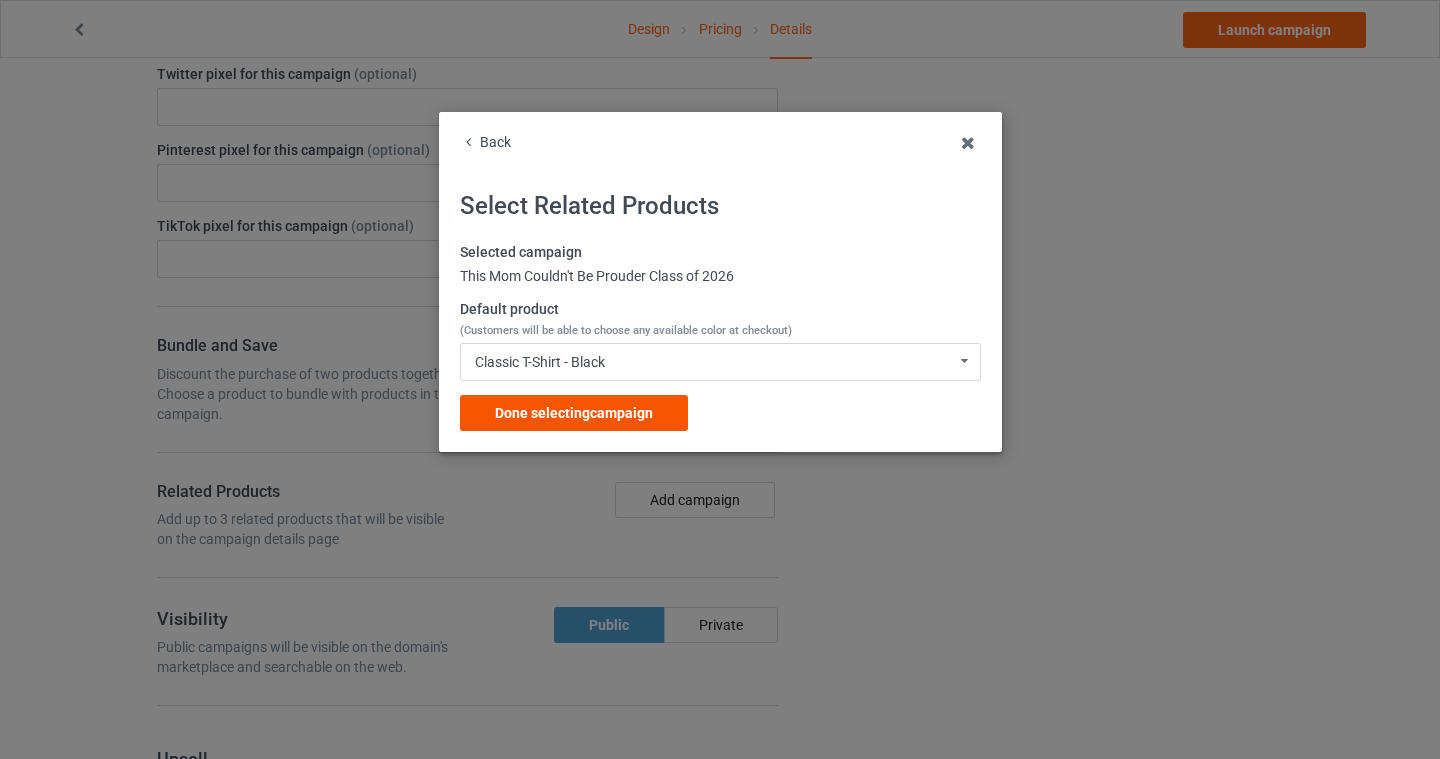 click on "Done selecting  campaign" at bounding box center (574, 413) 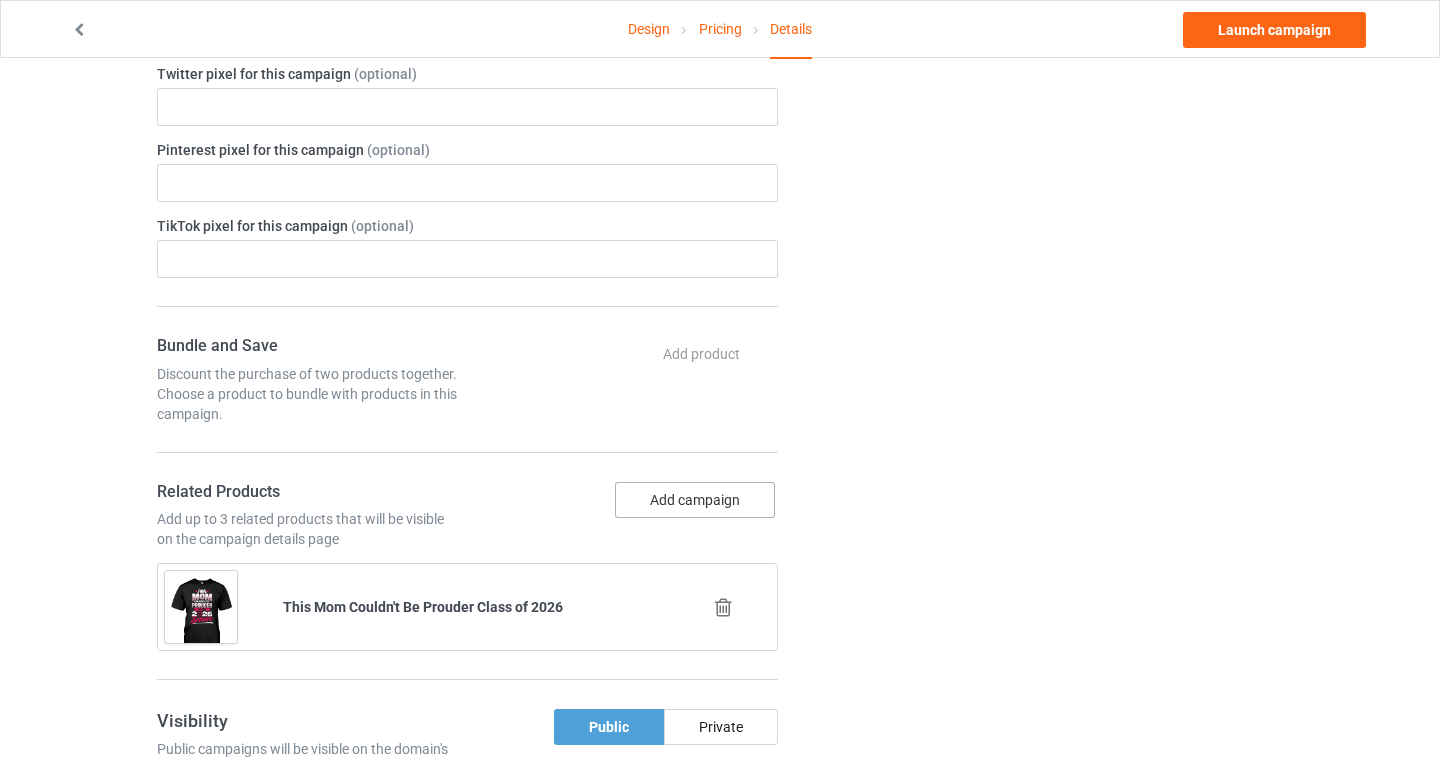 click on "Add campaign" at bounding box center [695, 500] 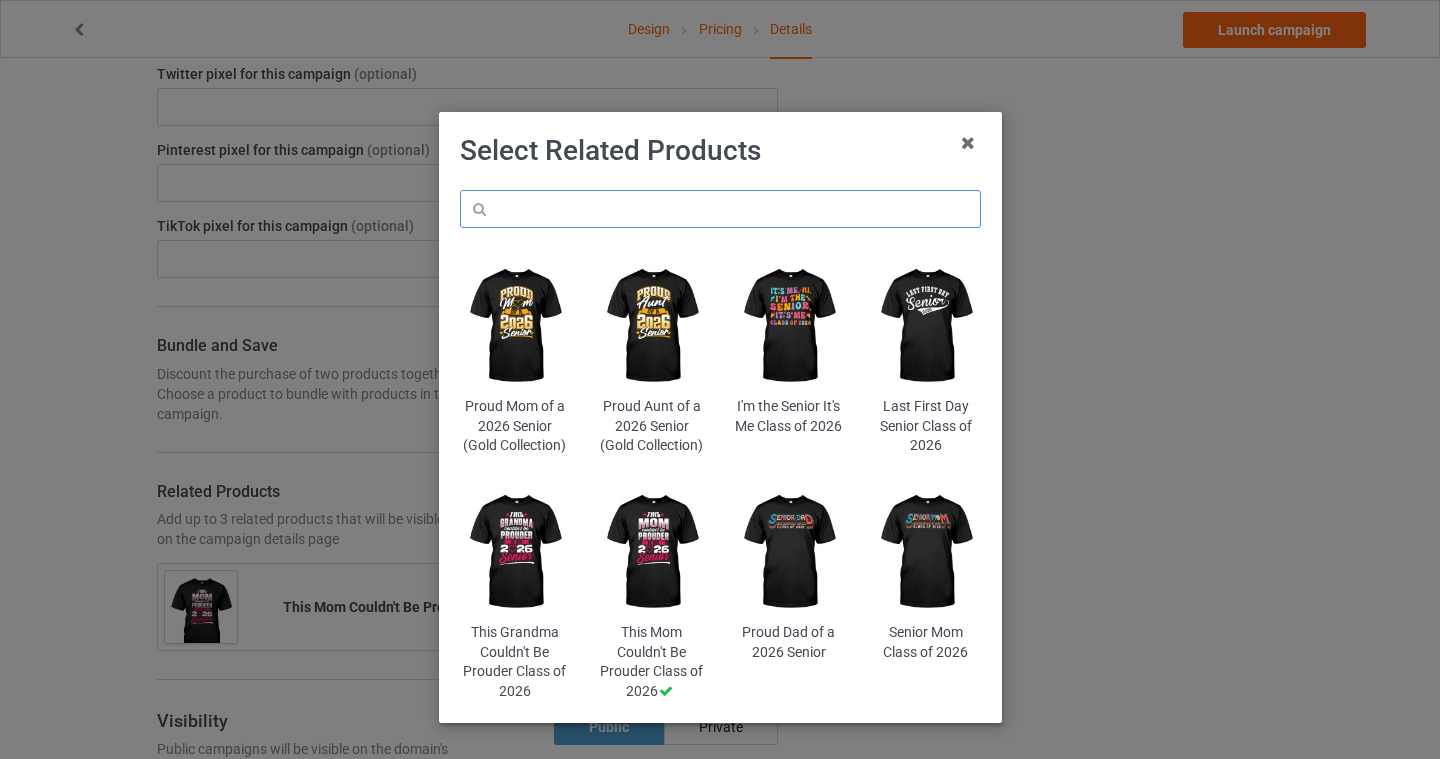 click at bounding box center (720, 209) 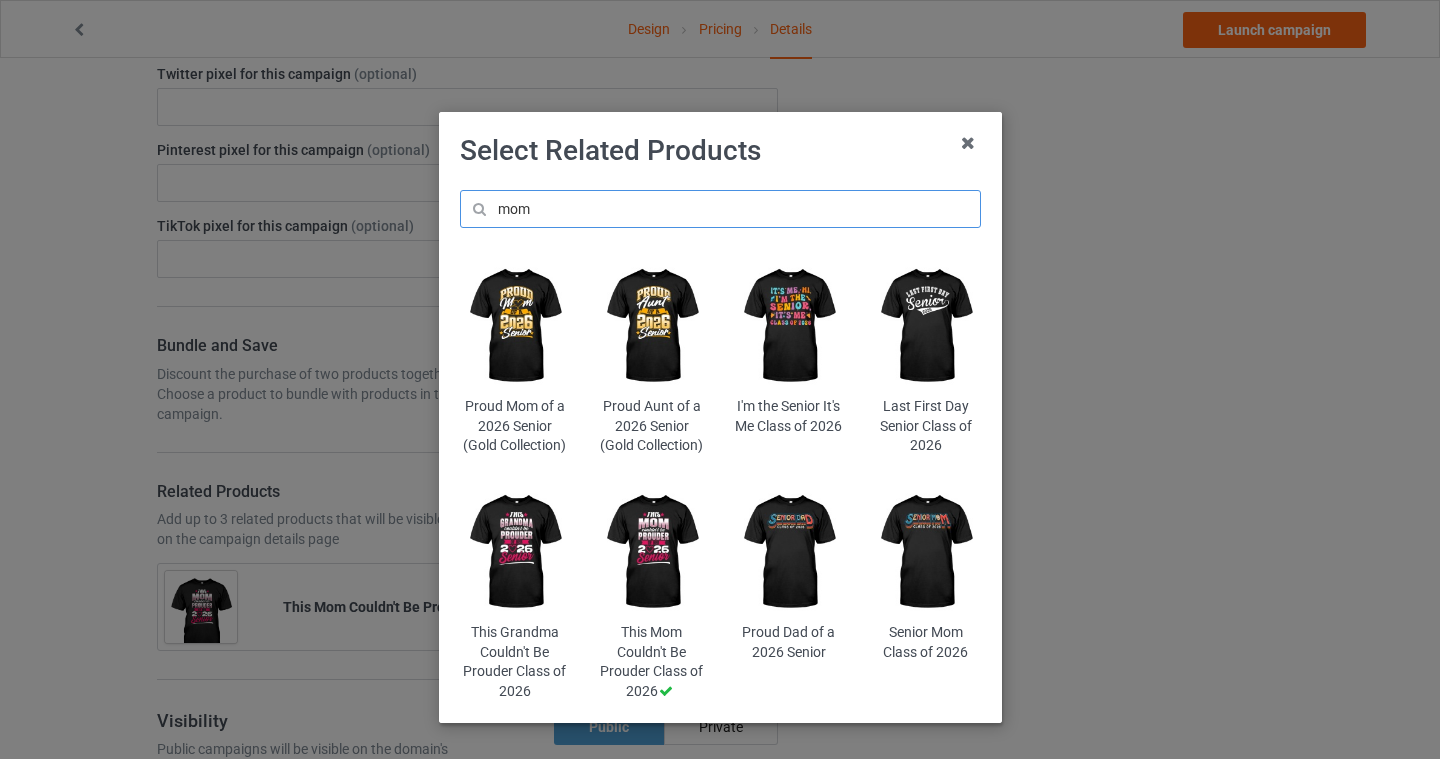 type on "mom" 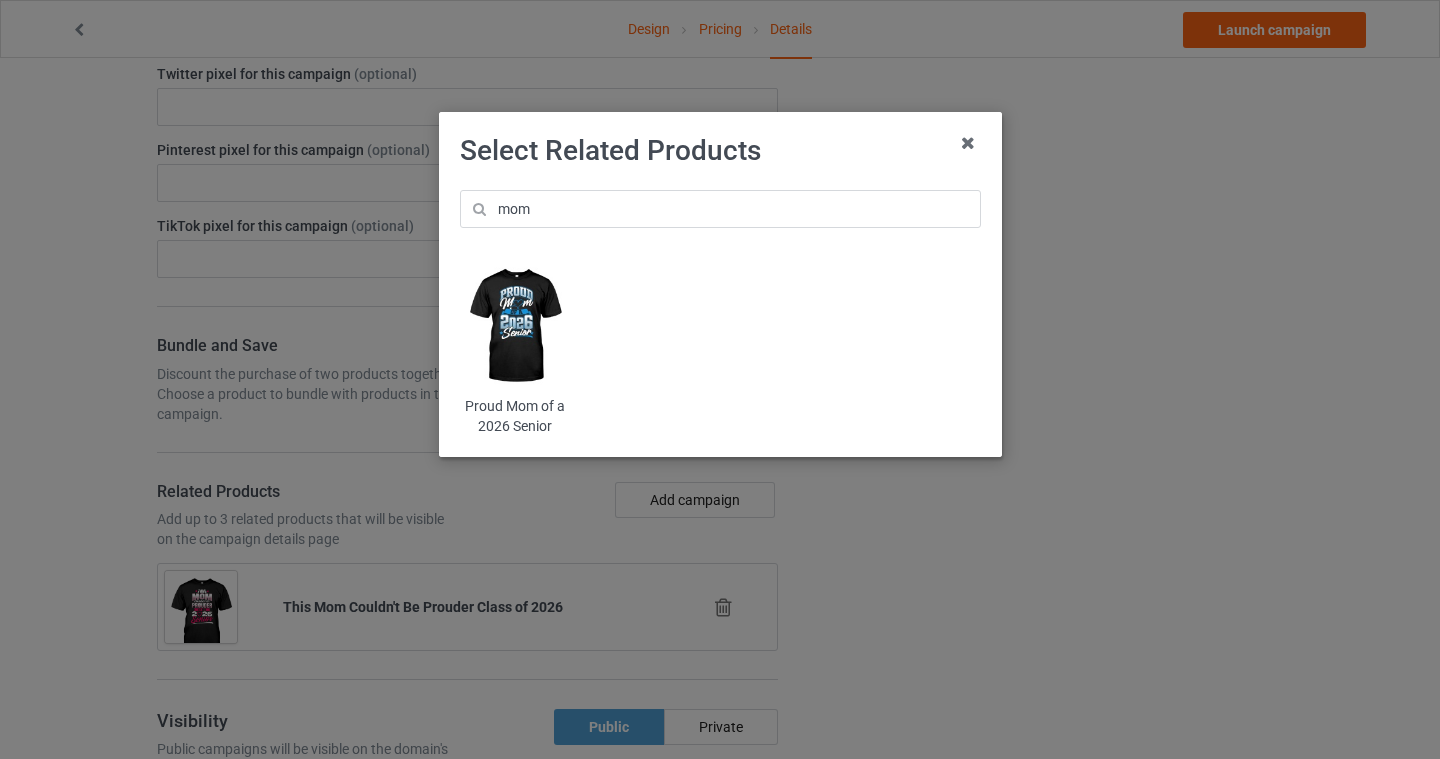 click at bounding box center [514, 326] 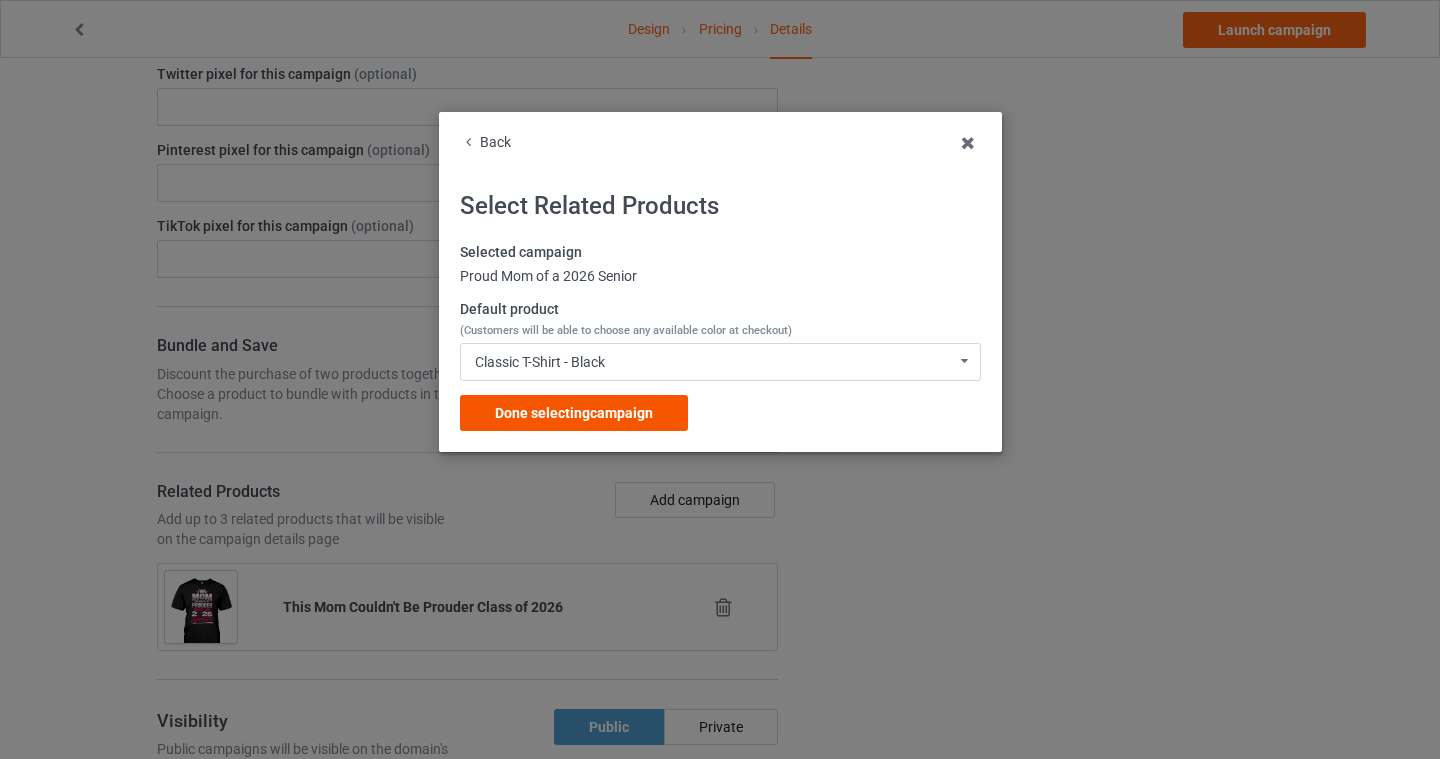 click on "Done selecting  campaign" at bounding box center (574, 413) 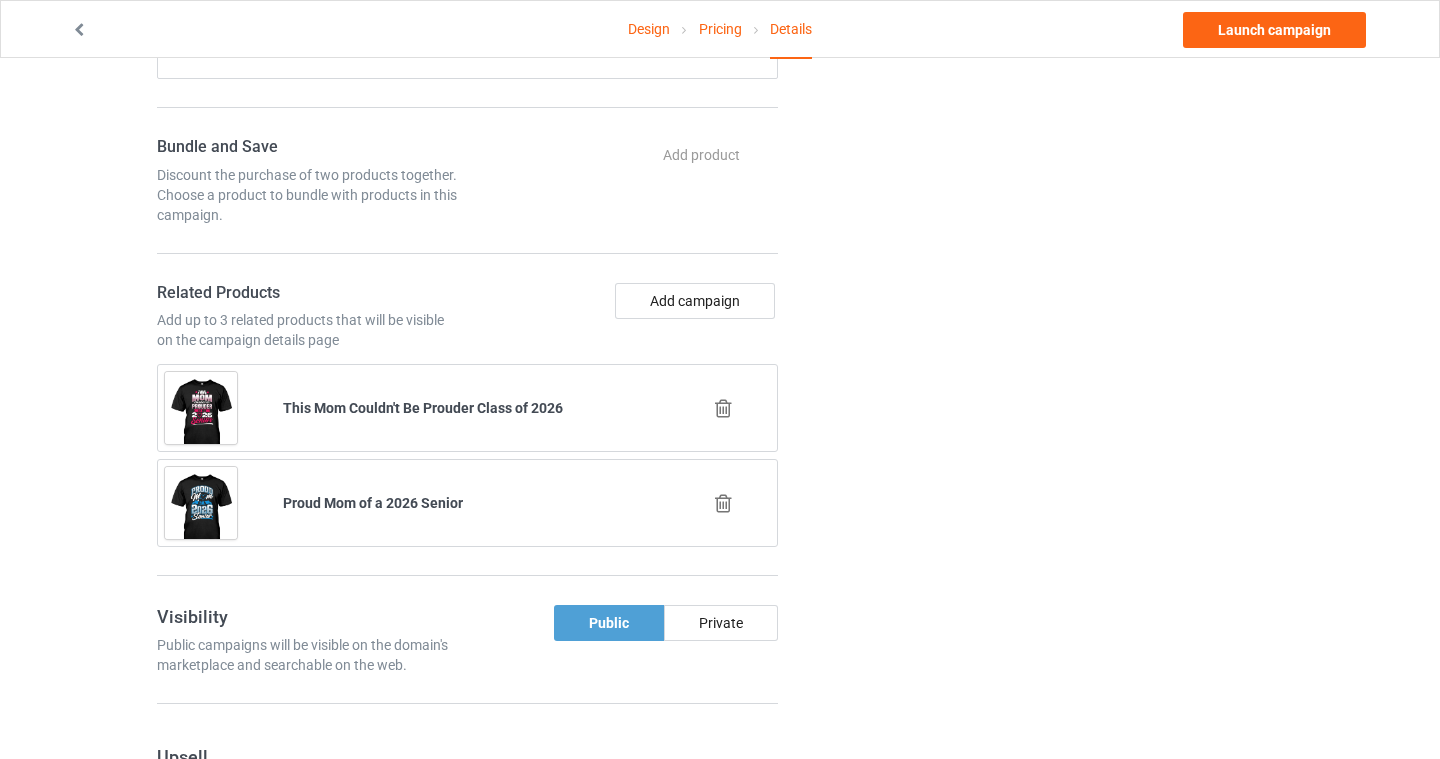 scroll, scrollTop: 1012, scrollLeft: 0, axis: vertical 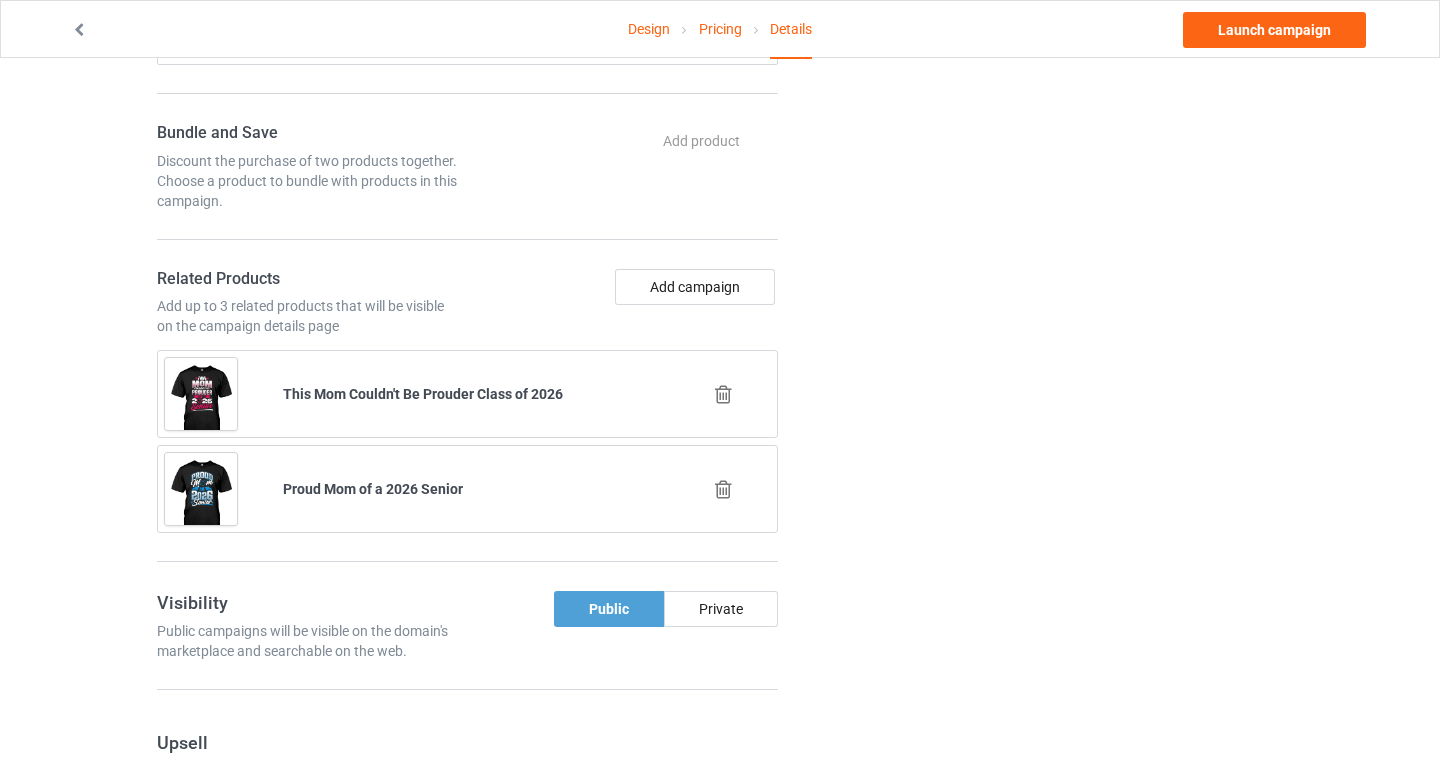 click on "Bundle and Save Discount the purchase of two products together. Choose a product to bundle with products in this campaign. Add product You will able to configure your bundle after you launch the campaign Related Products Add up to 3 related products that will be visible on the campaign details page Add campaign This Mom Couldn't Be Prouder Class of 2026  Proud Mom of a 2026 Senior" at bounding box center (468, 343) 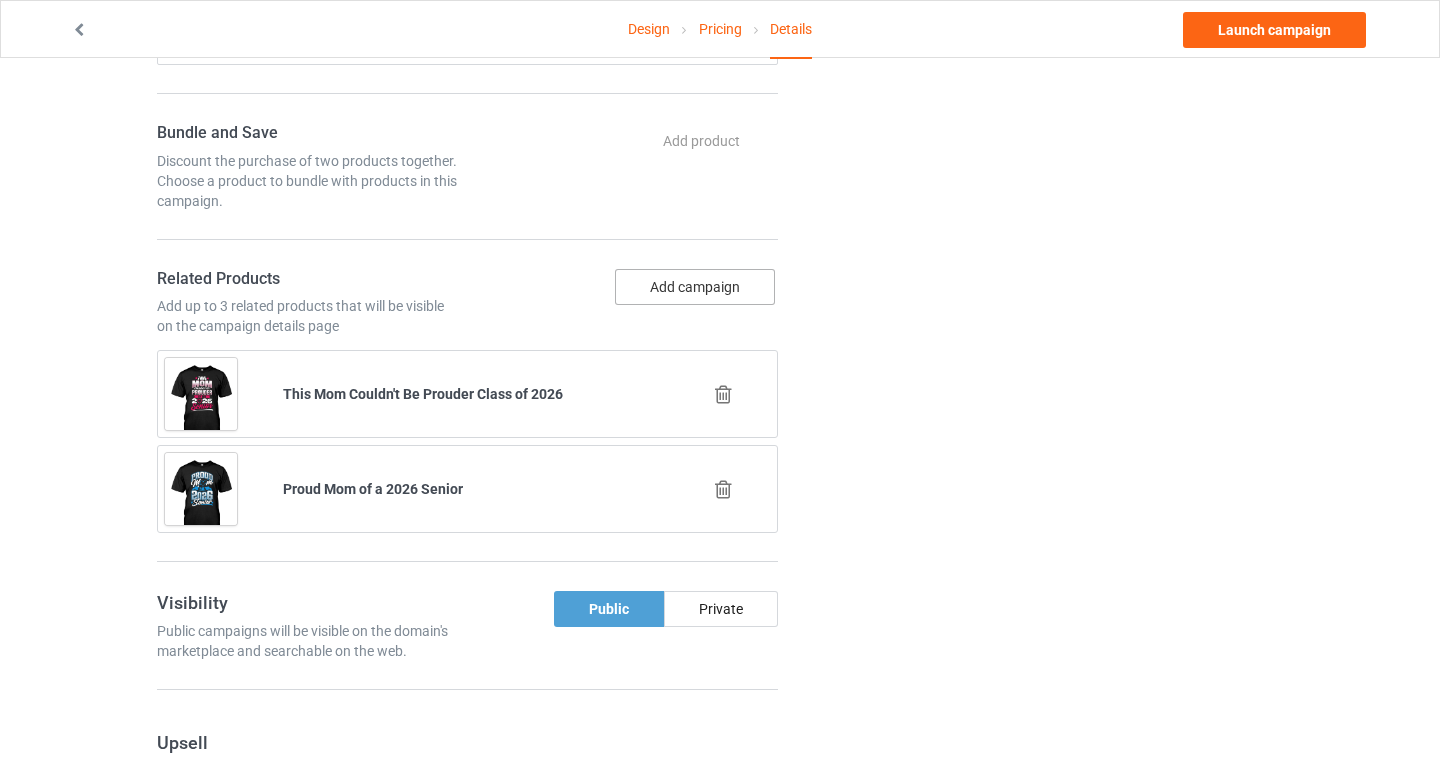 click on "Add campaign" at bounding box center (695, 287) 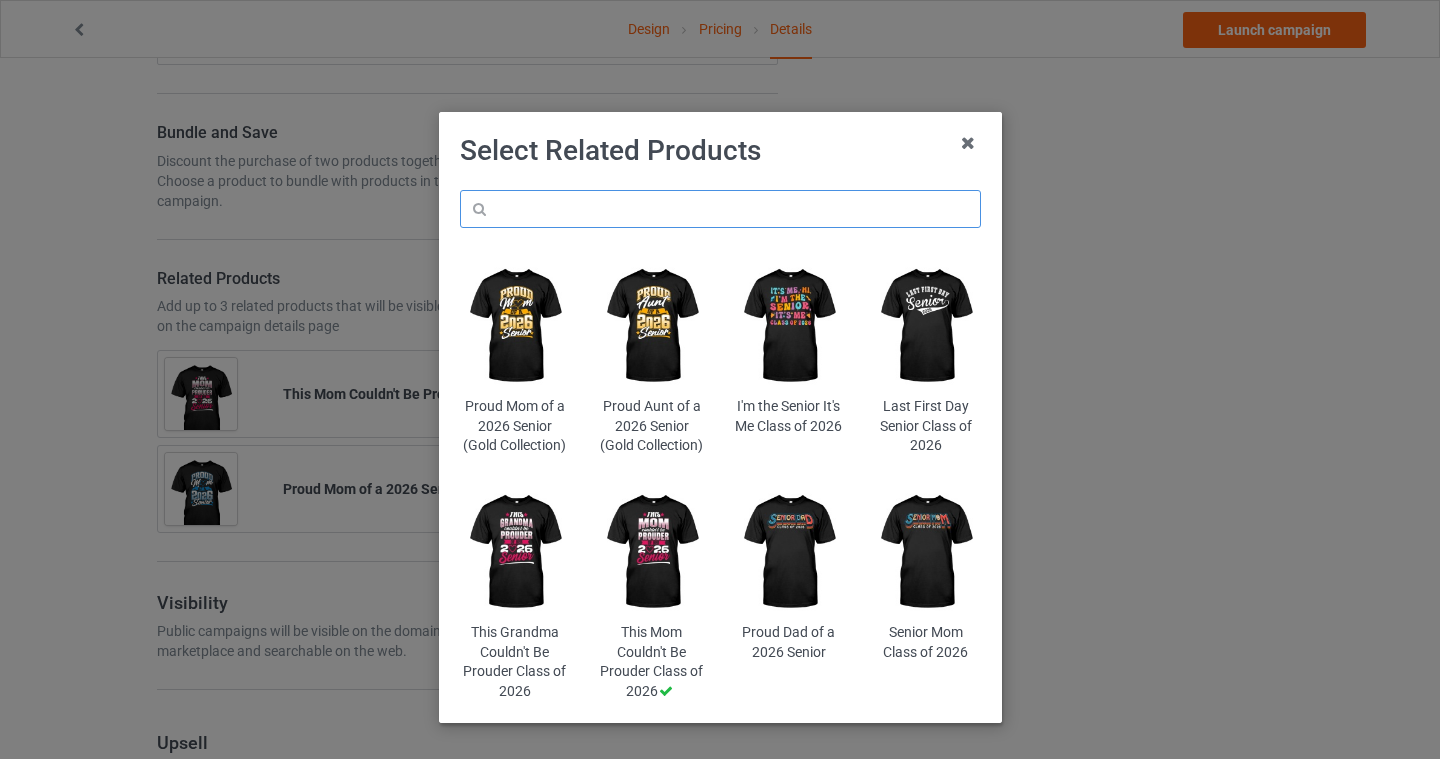 click at bounding box center (720, 209) 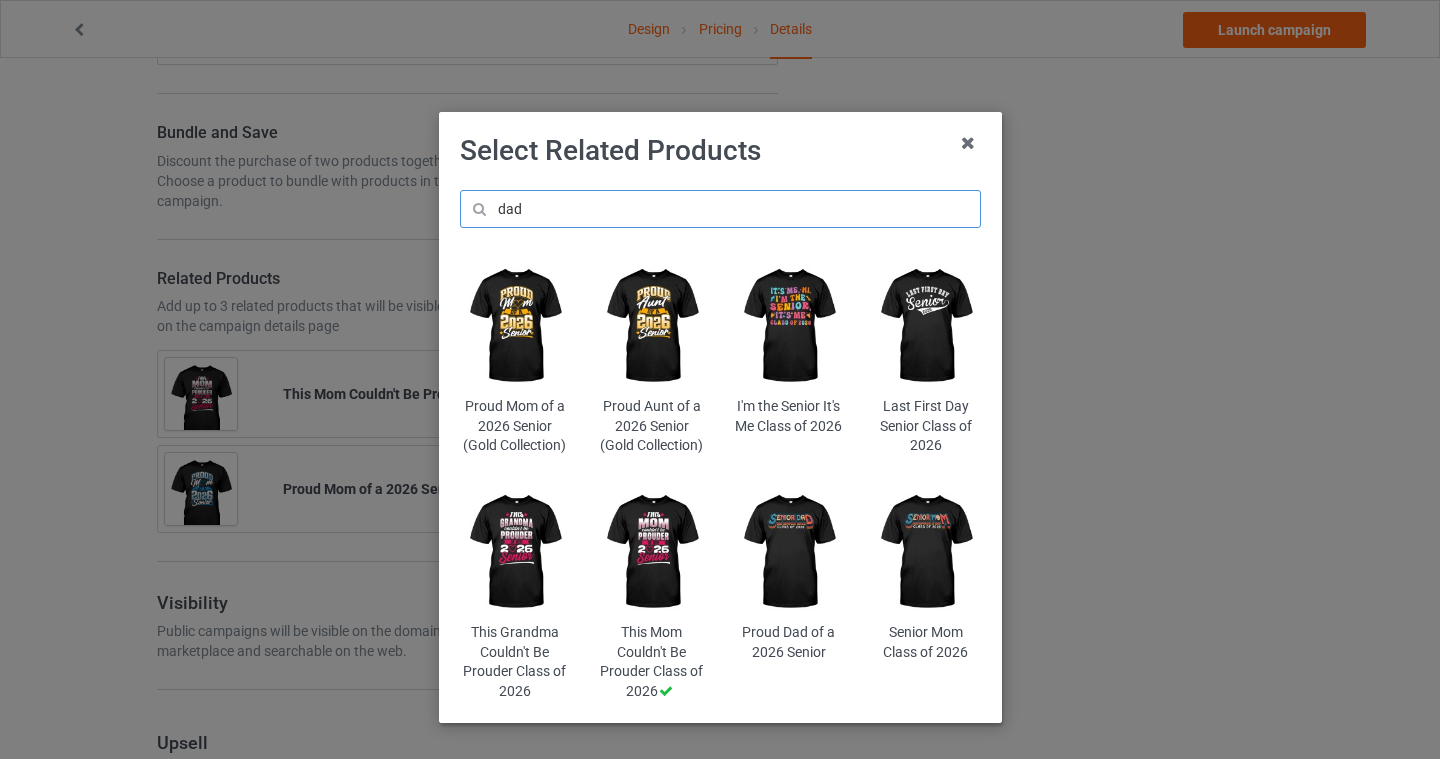 type on "dad" 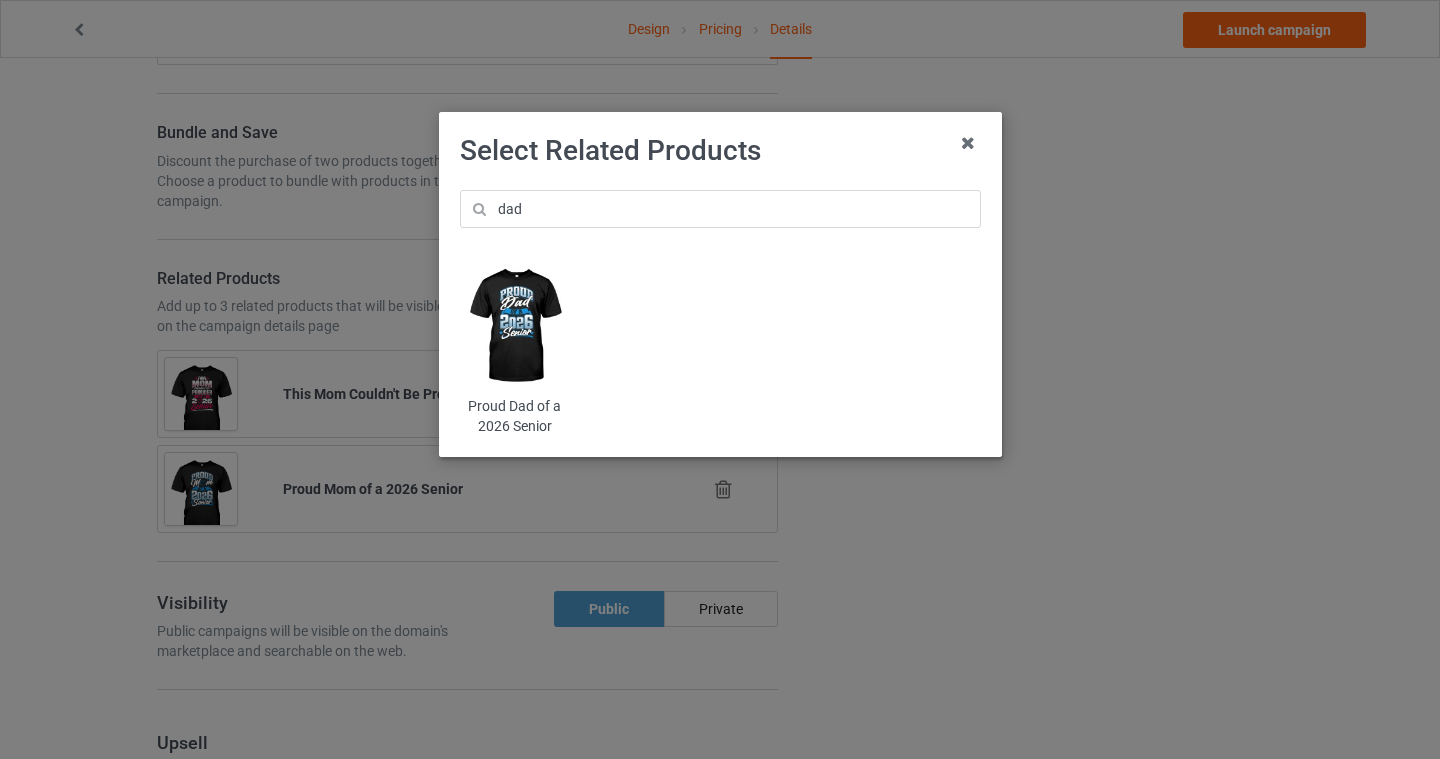 click at bounding box center [514, 326] 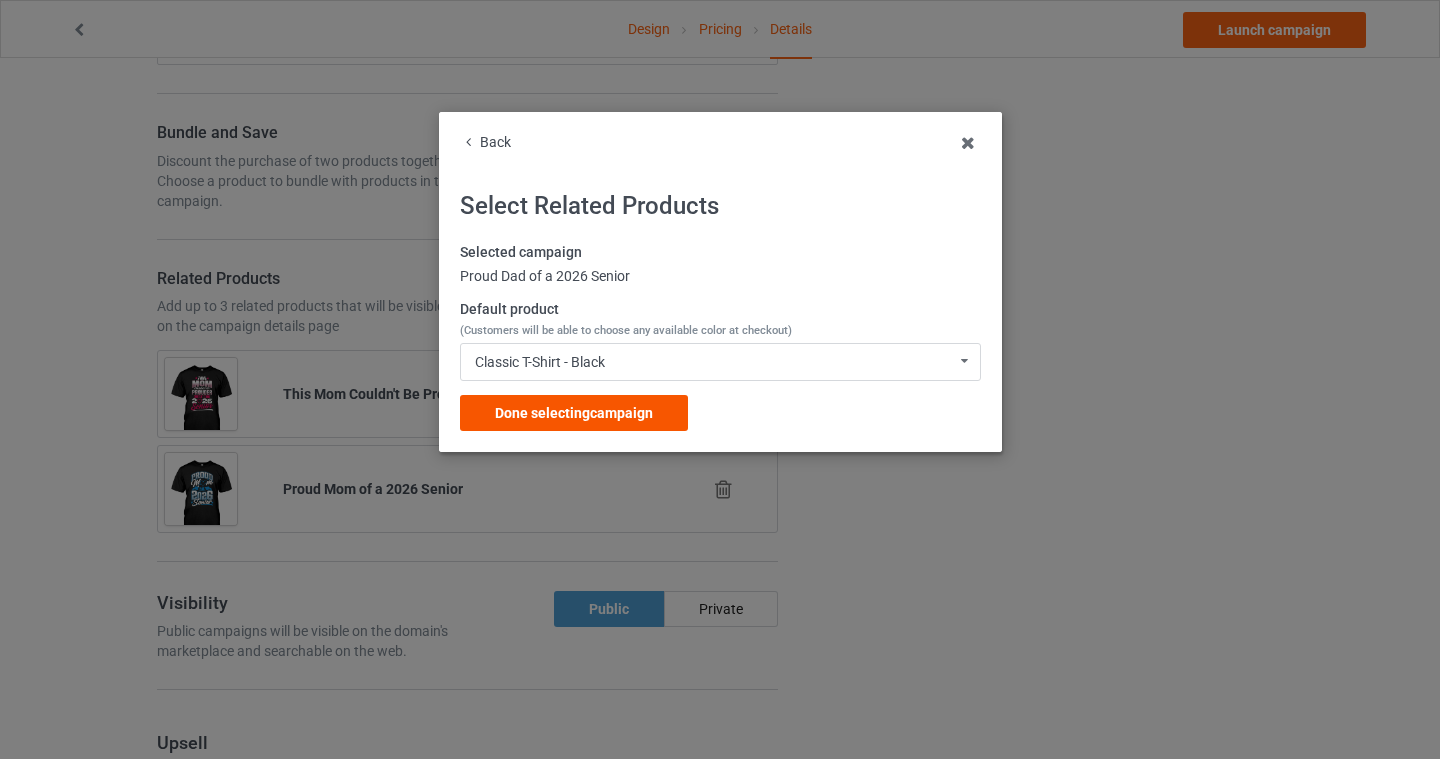 click on "Done selecting  campaign" at bounding box center (574, 413) 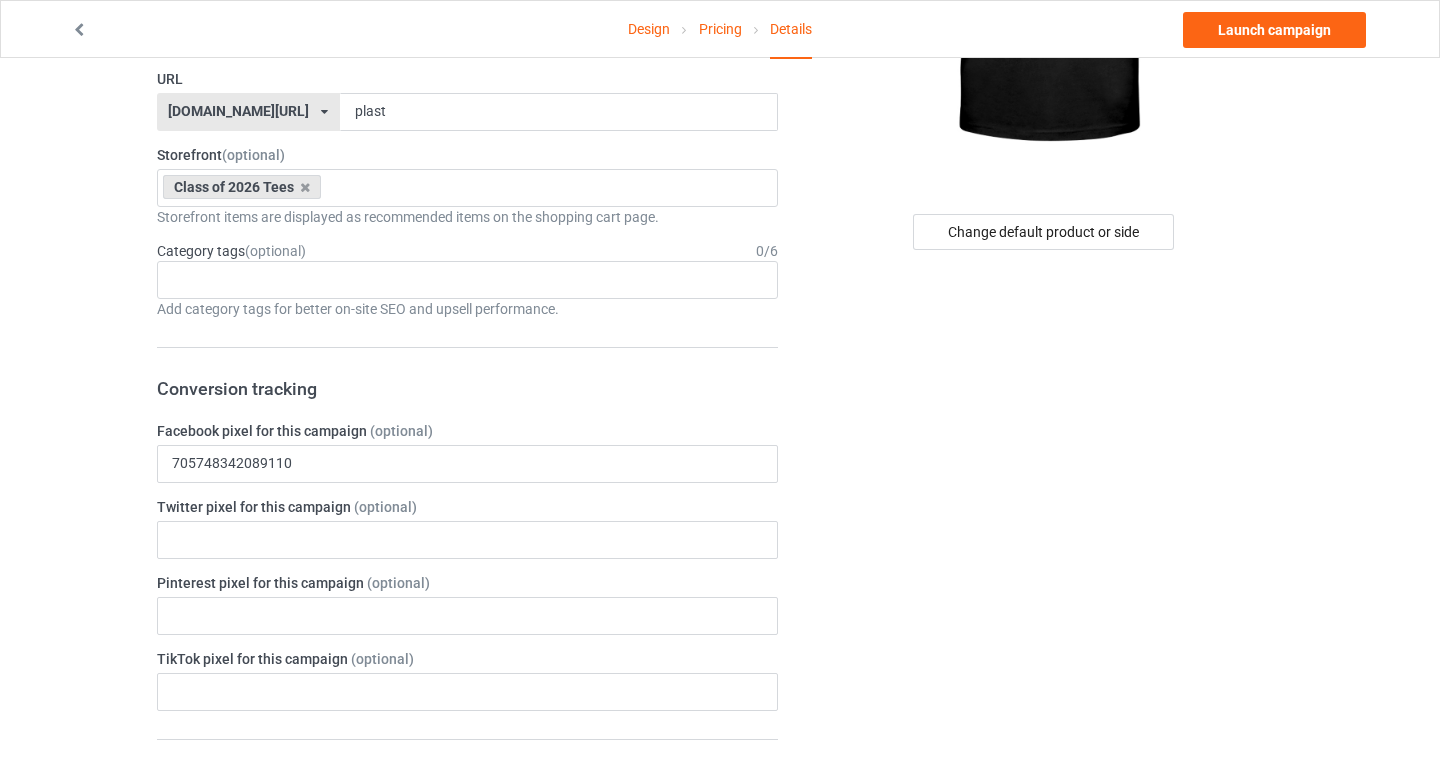 scroll, scrollTop: 0, scrollLeft: 0, axis: both 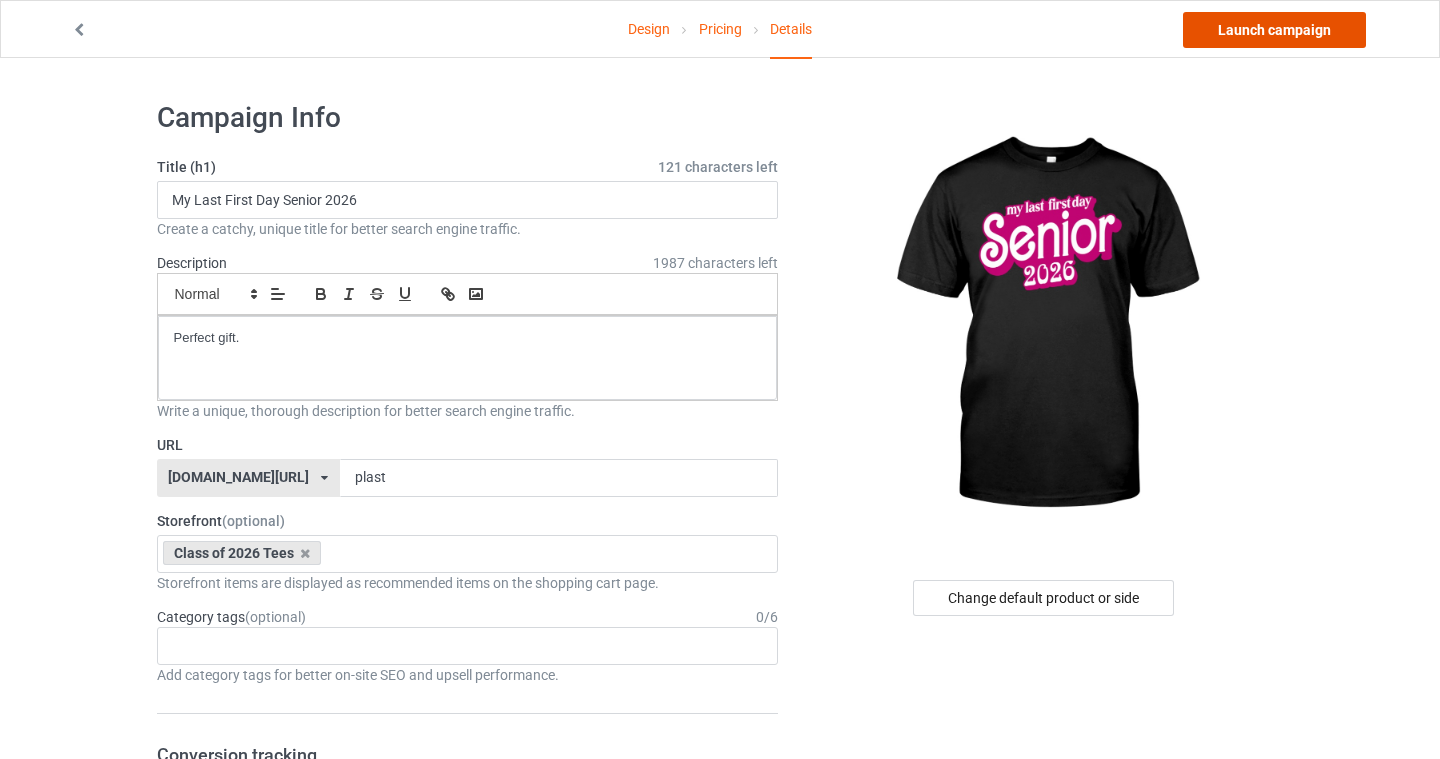 click on "Launch campaign" at bounding box center [1274, 30] 